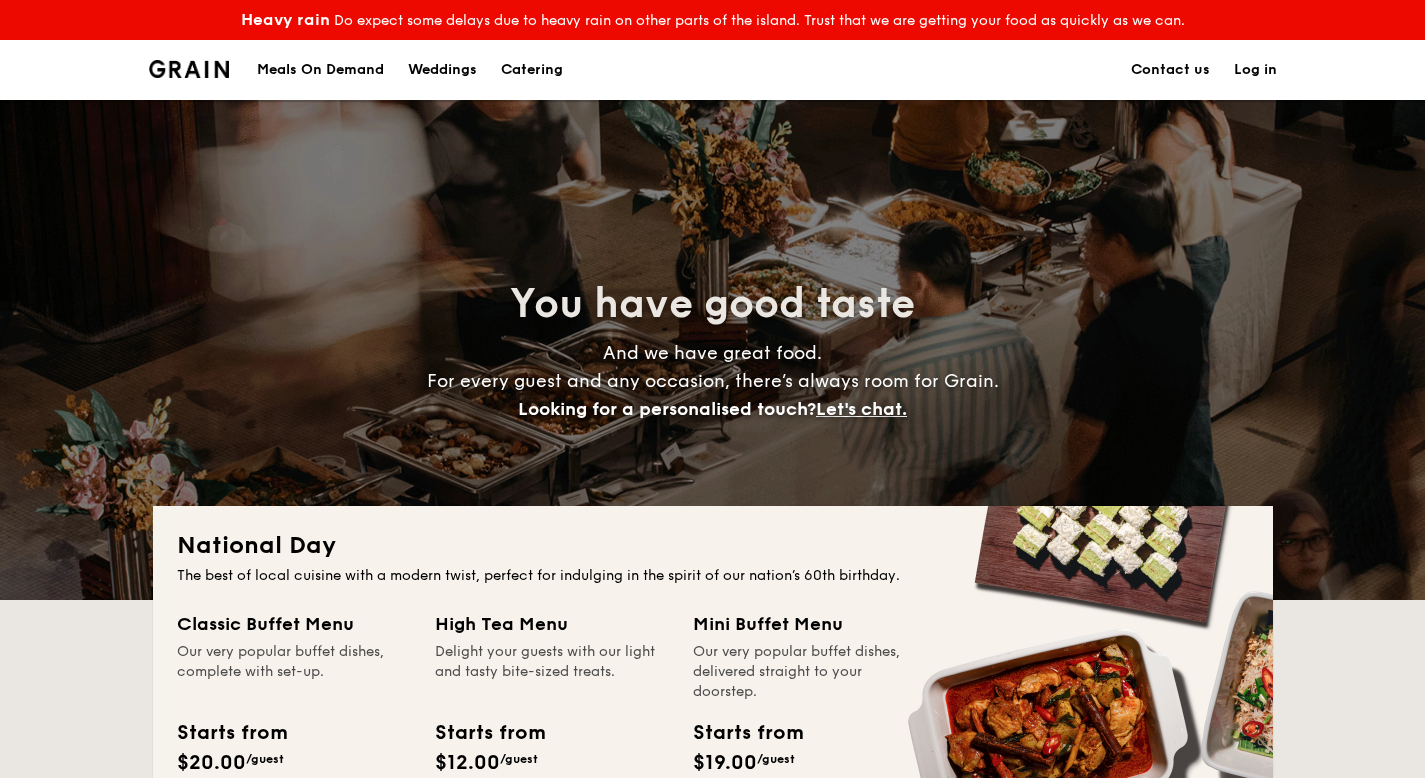 scroll, scrollTop: 0, scrollLeft: 0, axis: both 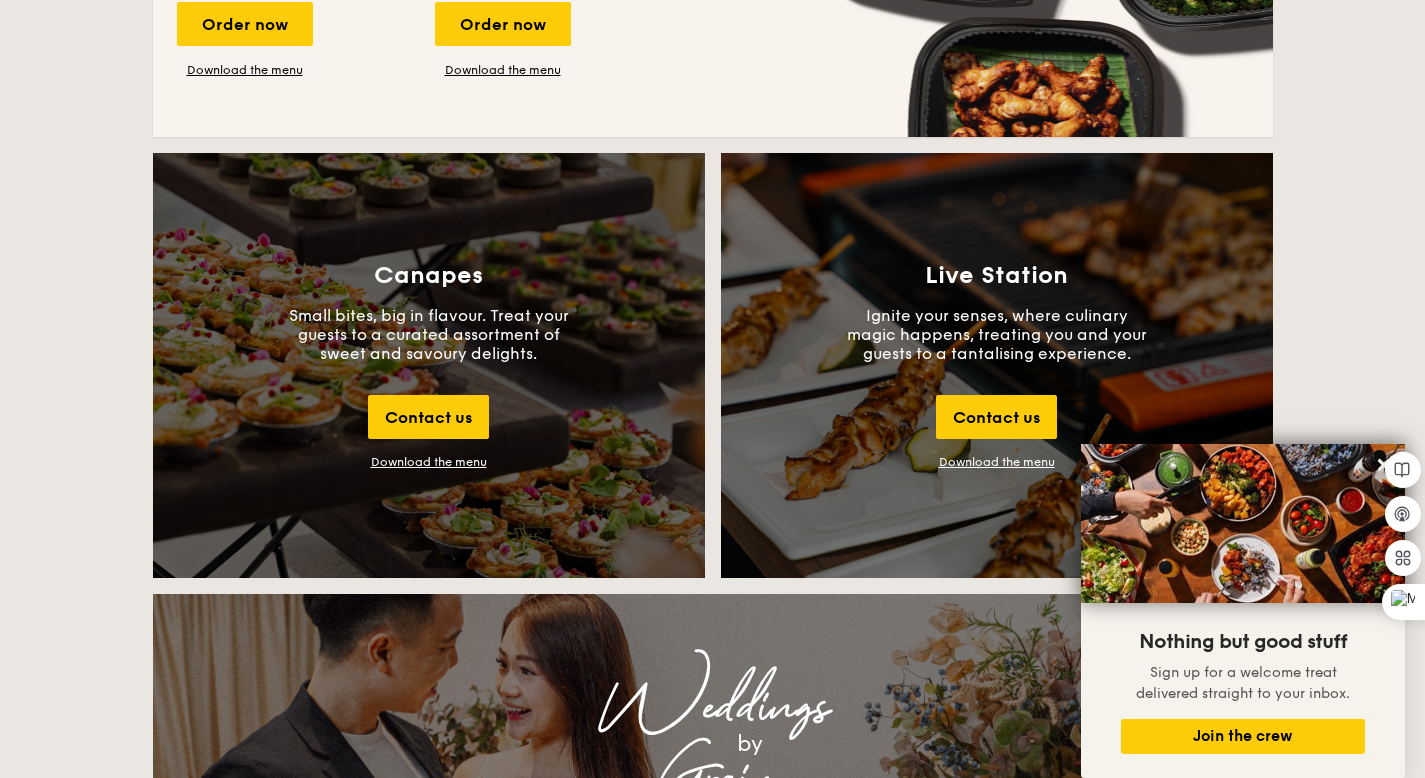 click on "Download the menu" at bounding box center [997, 462] 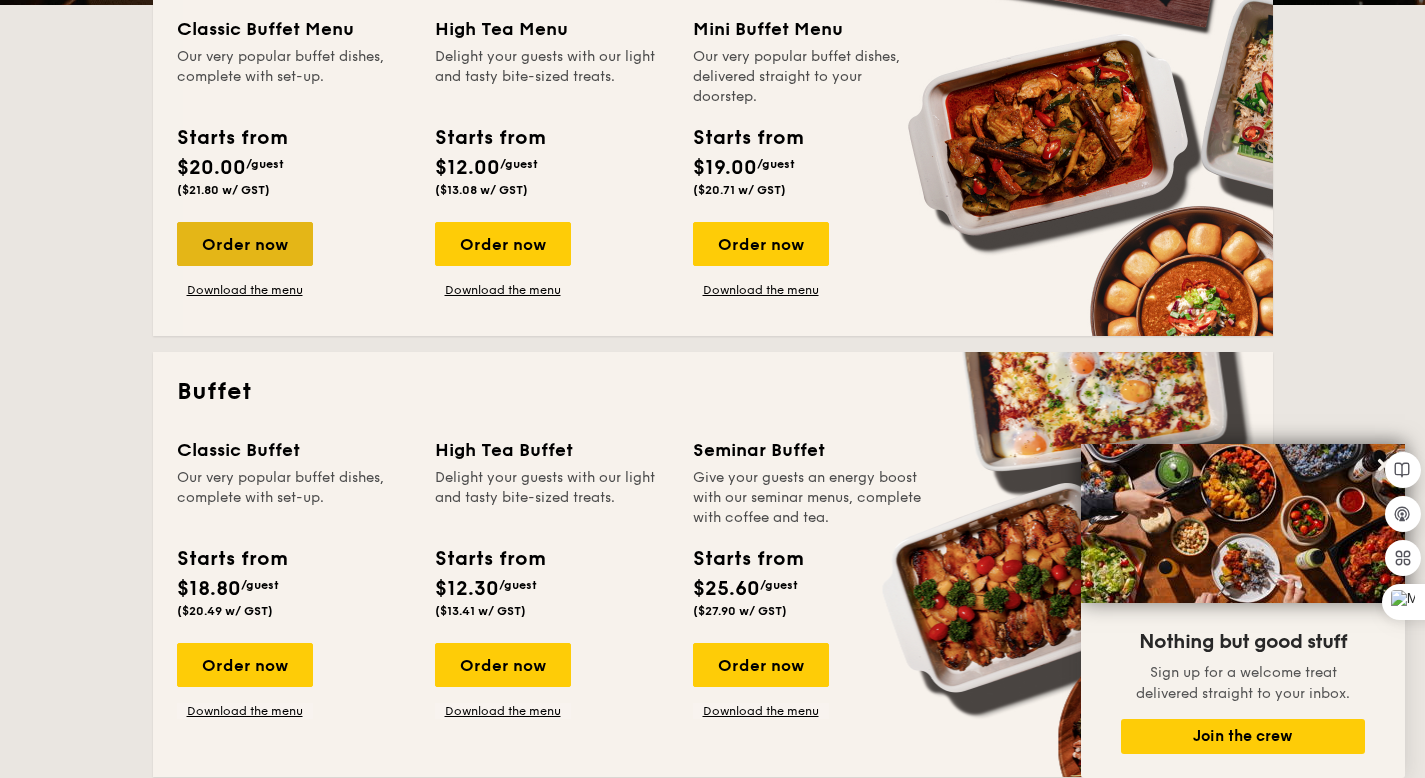 scroll, scrollTop: 575, scrollLeft: 0, axis: vertical 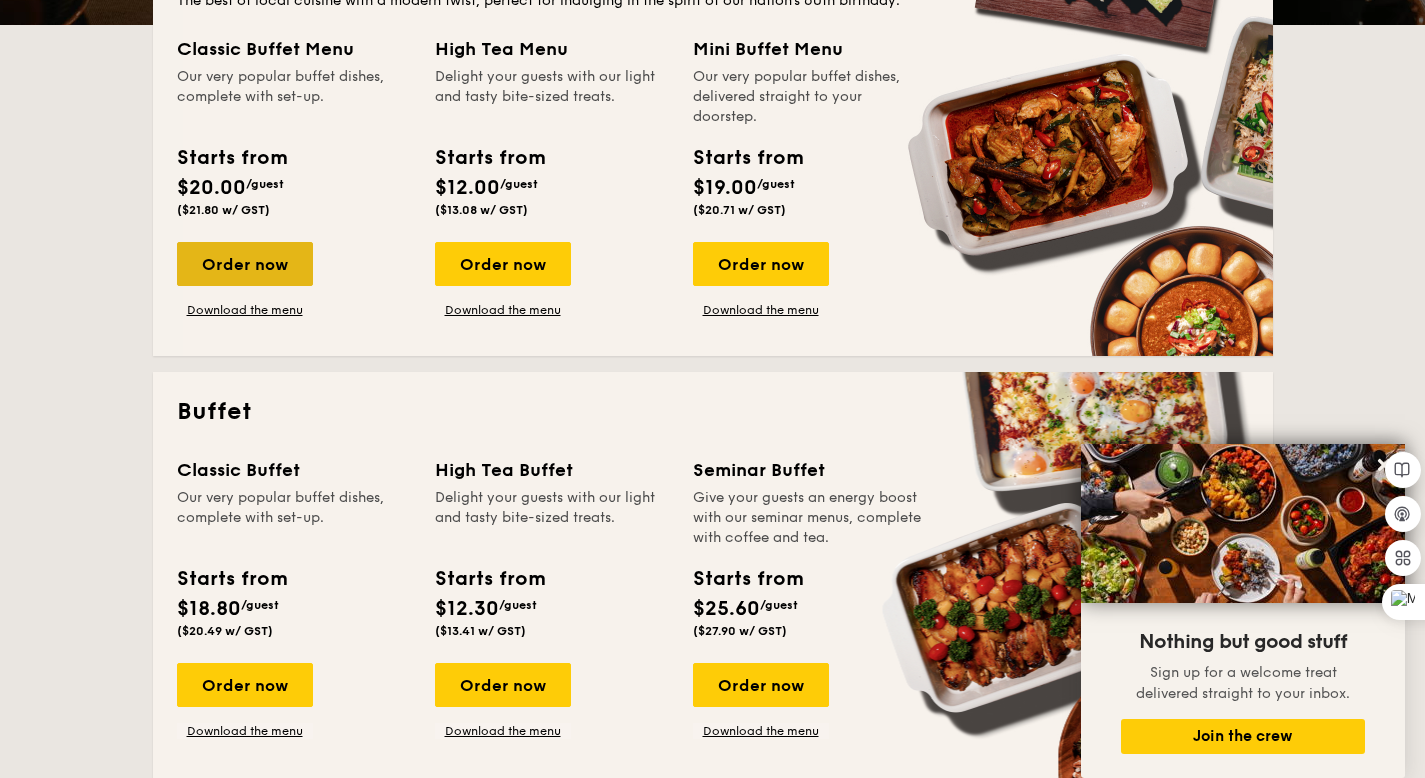 click on "Order now" at bounding box center (245, 264) 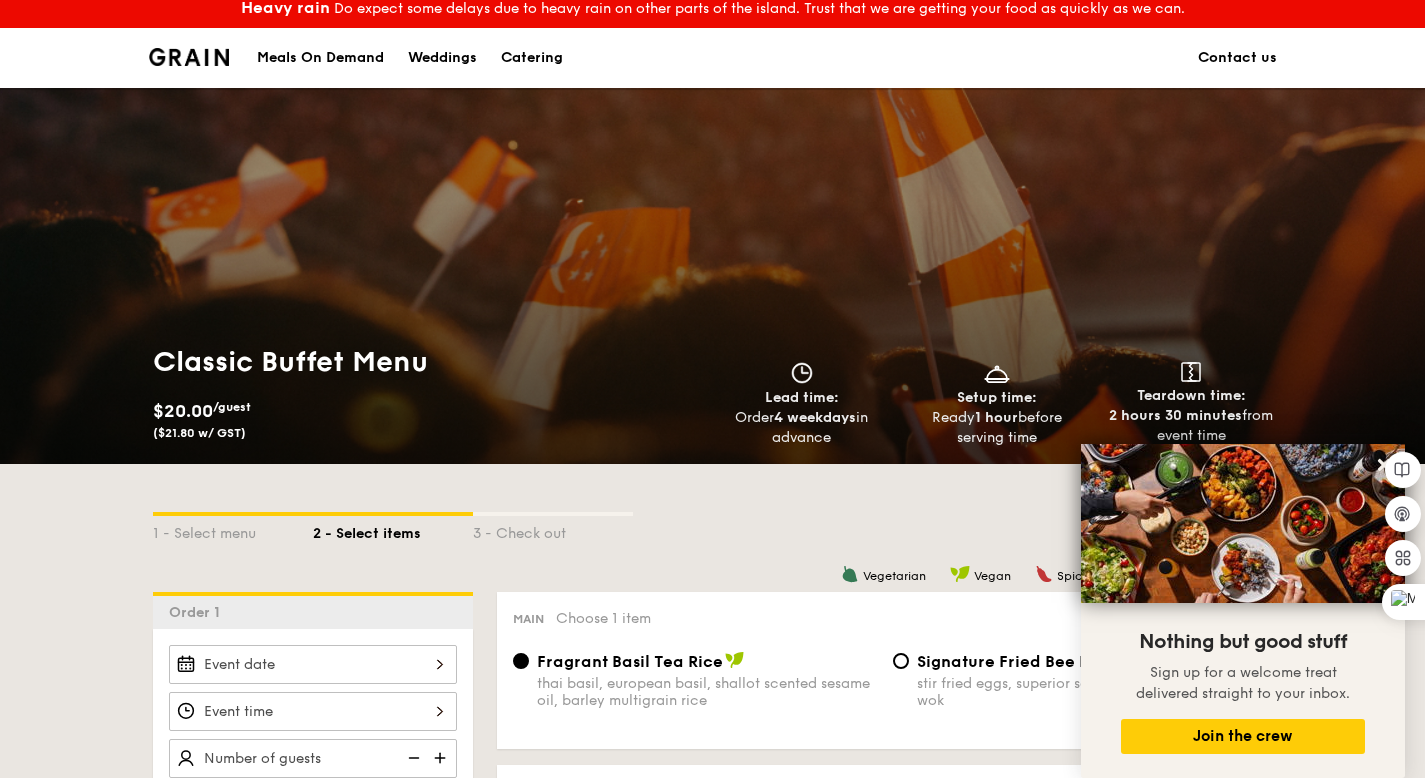 scroll, scrollTop: 0, scrollLeft: 0, axis: both 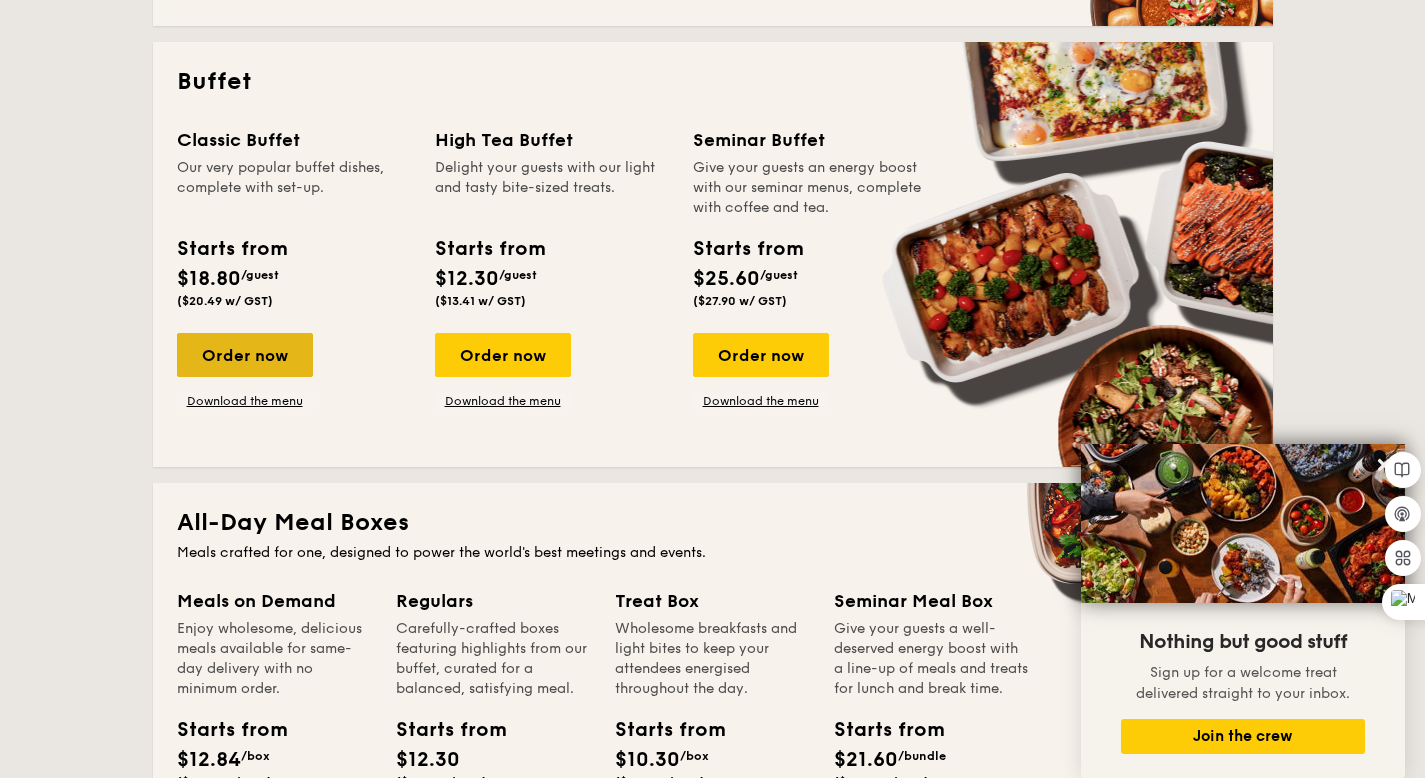 click on "Order now" at bounding box center (245, 355) 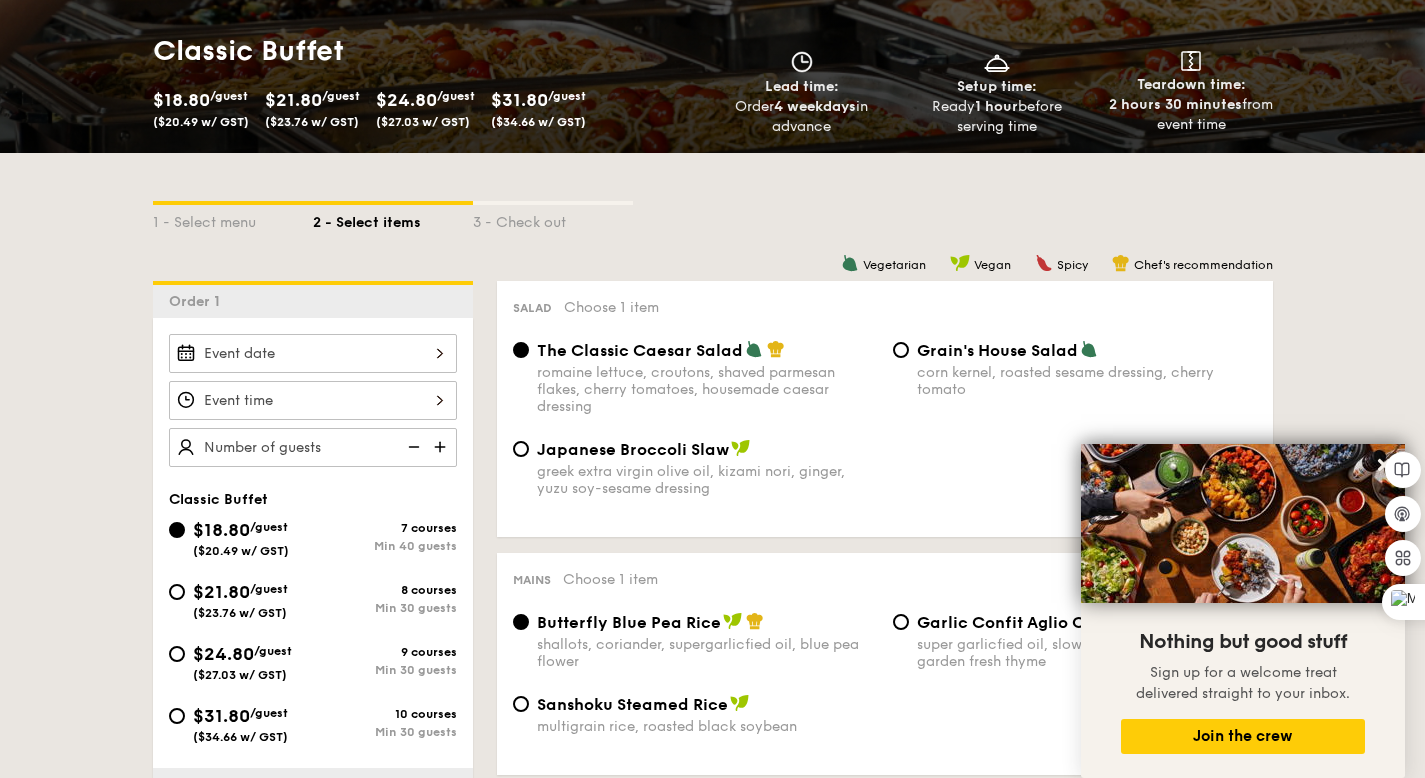 scroll, scrollTop: 616, scrollLeft: 0, axis: vertical 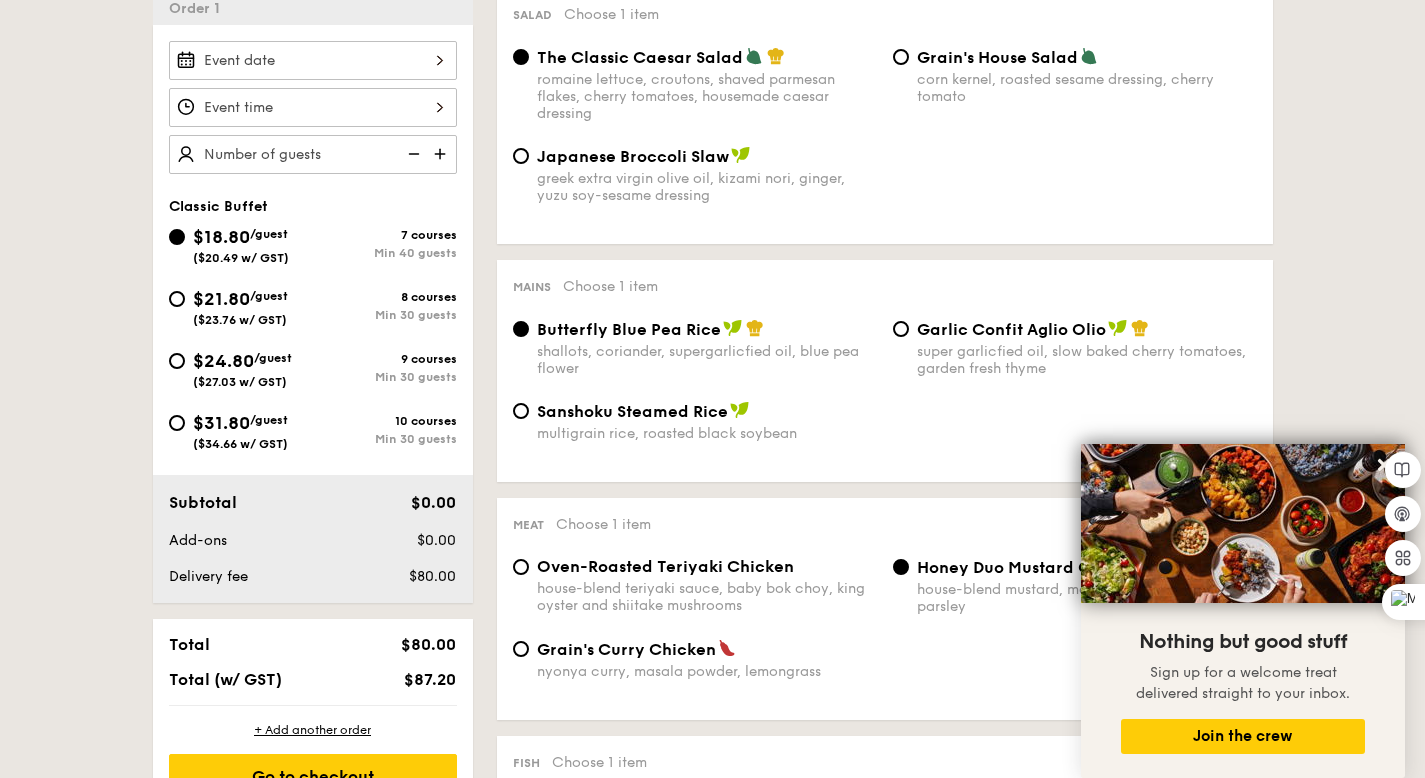 click on "Grain's House Salad corn kernel, roasted sesame dressing, cherry tomato" at bounding box center (1087, 76) 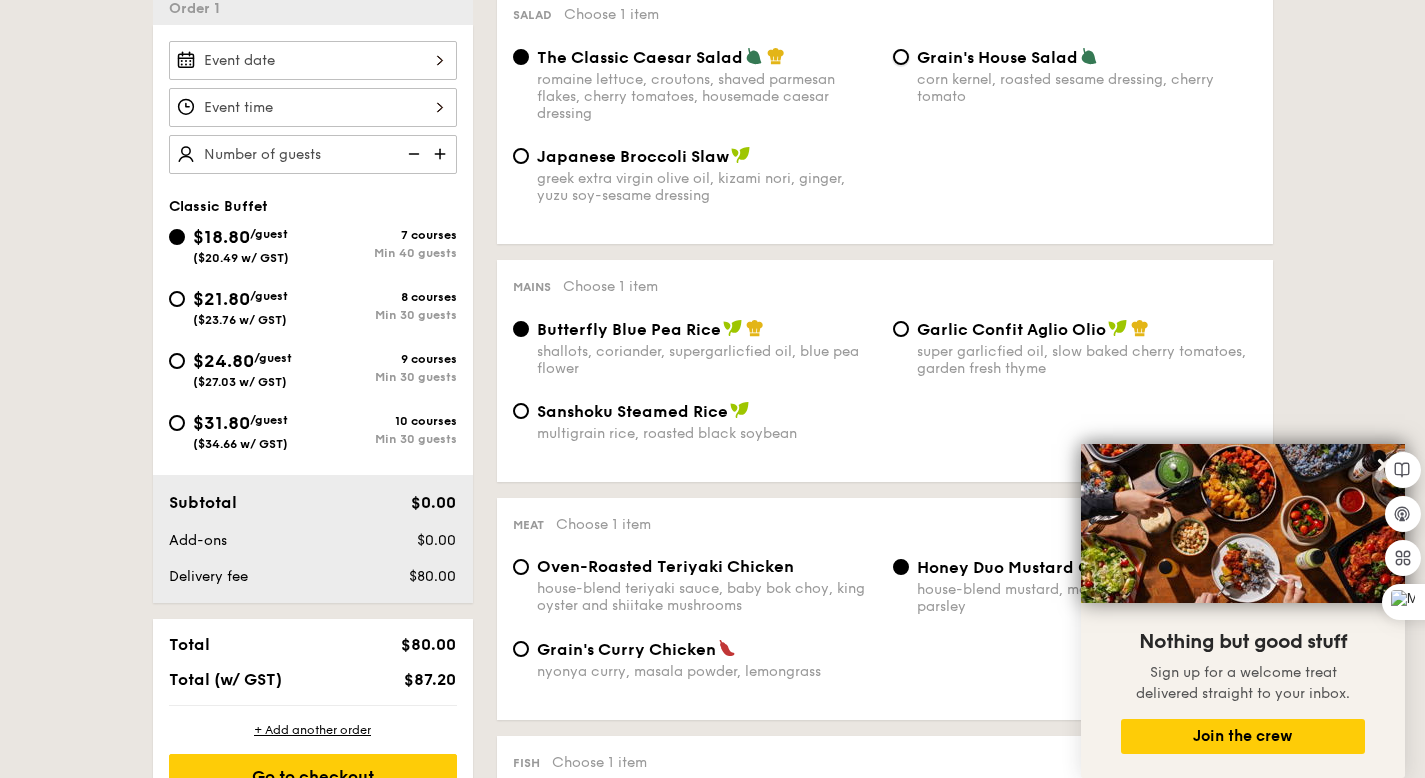 click on "Grain's House Salad corn kernel, roasted sesame dressing, cherry tomato" at bounding box center [901, 57] 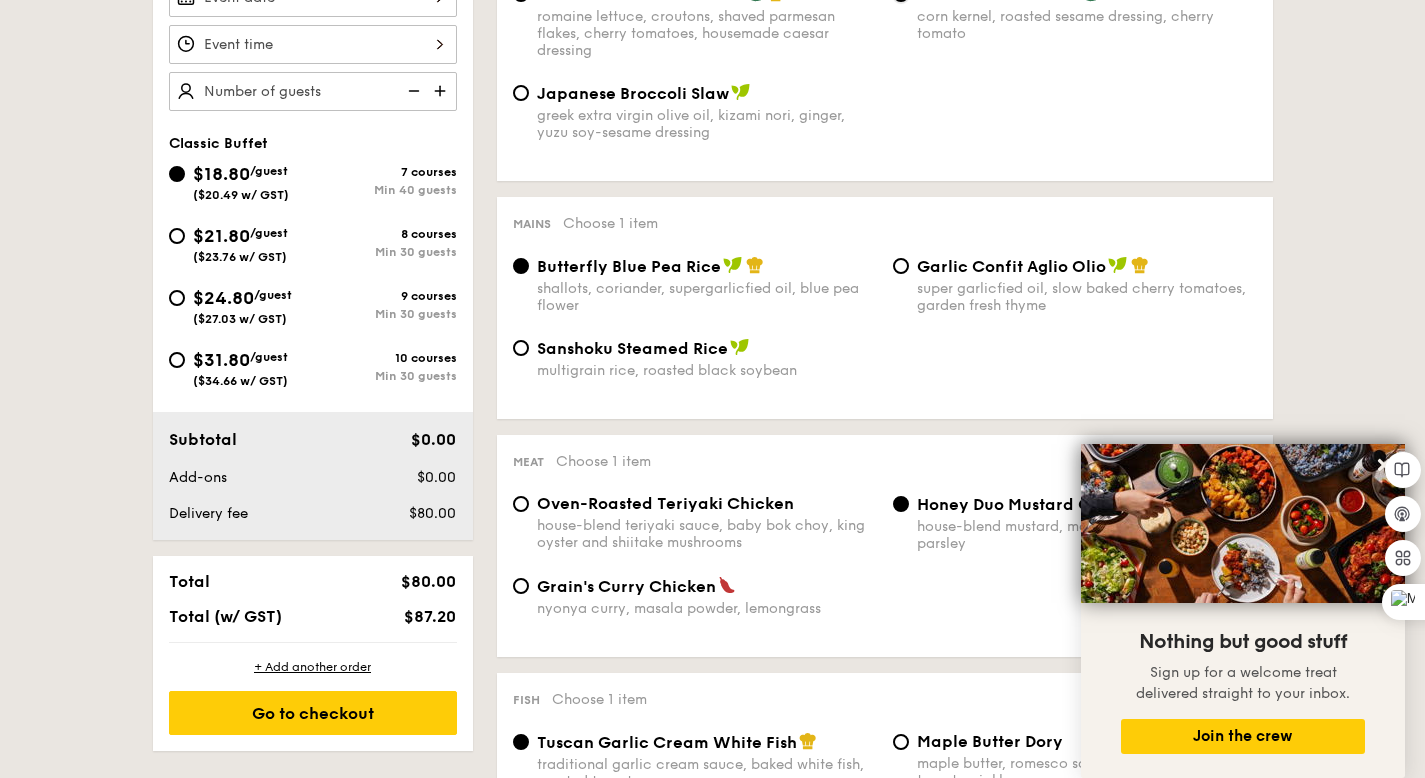 scroll, scrollTop: 714, scrollLeft: 0, axis: vertical 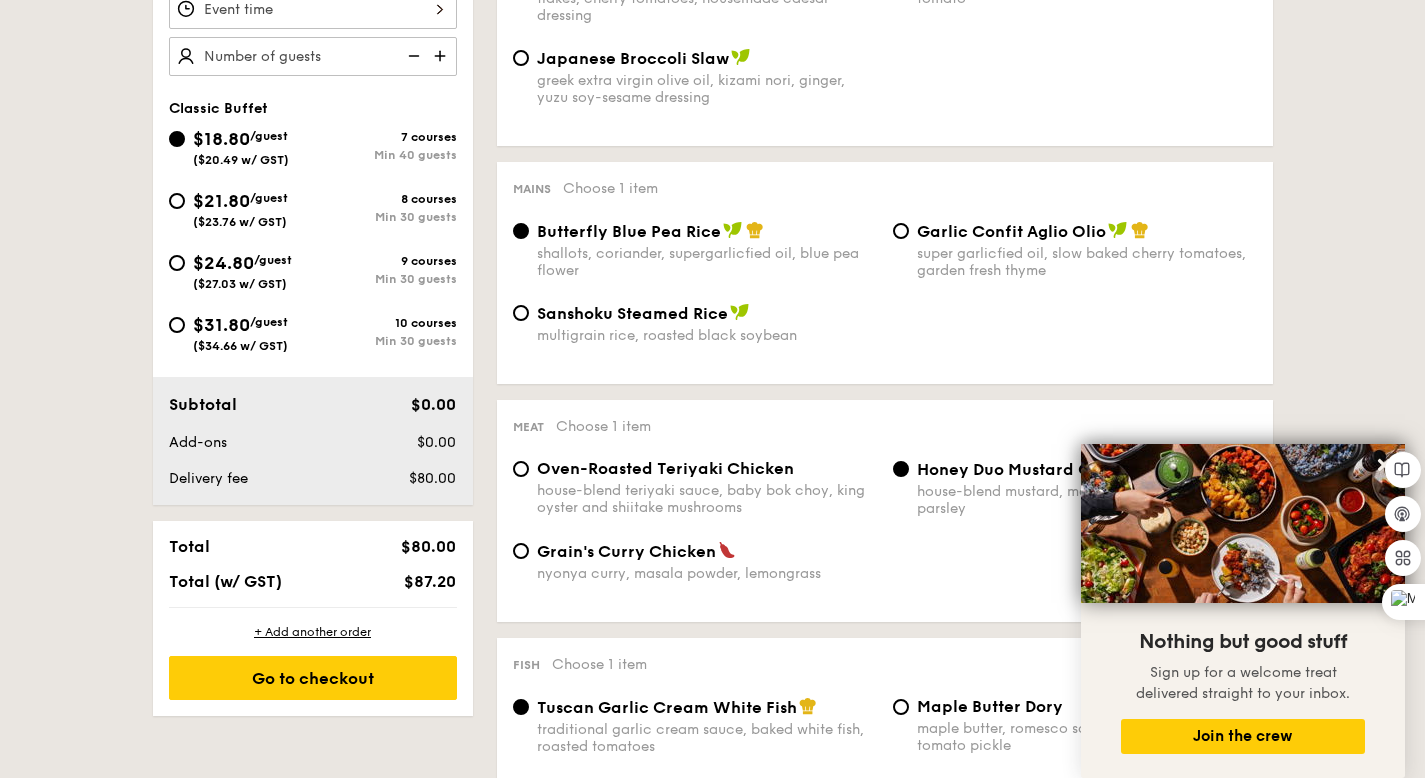 click on "super garlicfied oil, slow baked cherry tomatoes, garden fresh thyme" at bounding box center [1087, 262] 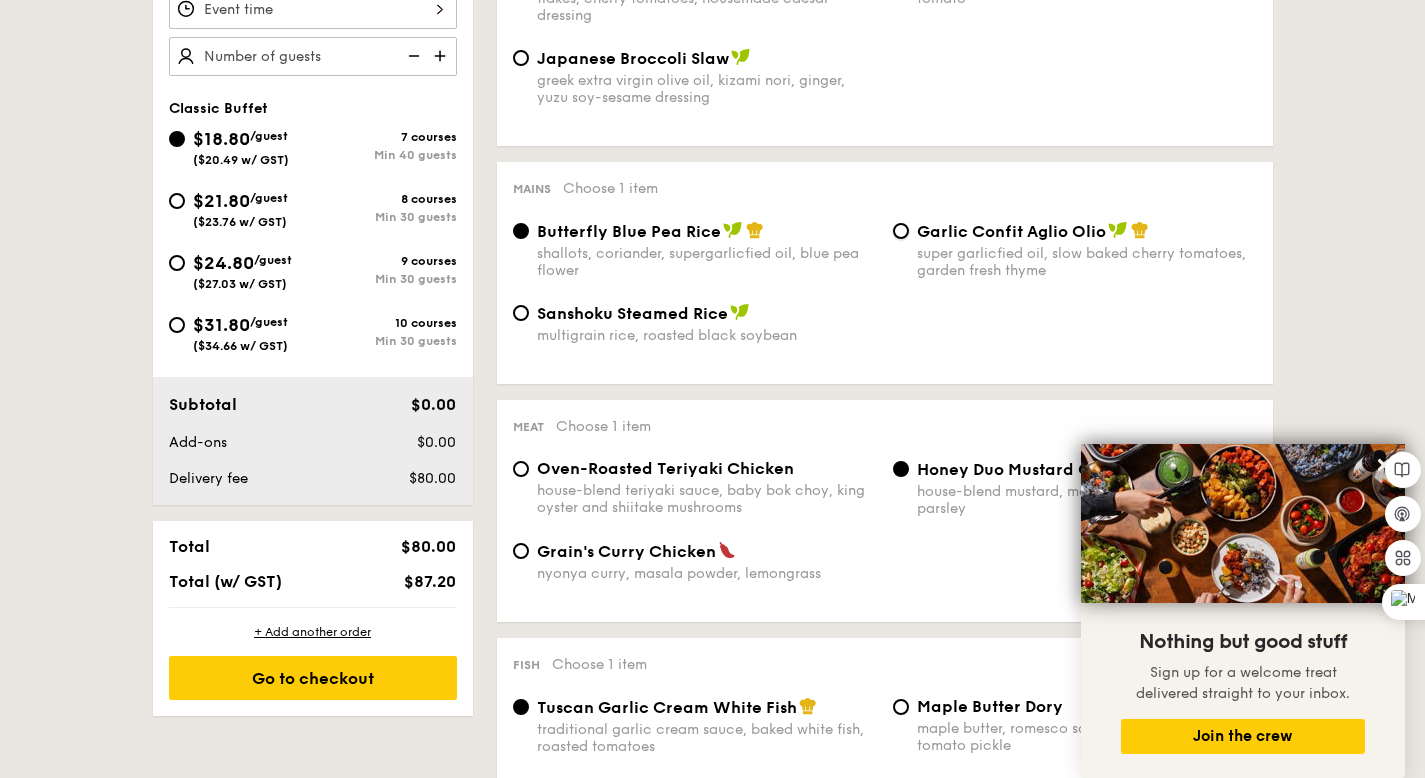 click on "Garlic Confit Aglio Olio super garlicfied oil, slow baked cherry tomatoes, garden fresh thyme" at bounding box center [901, 231] 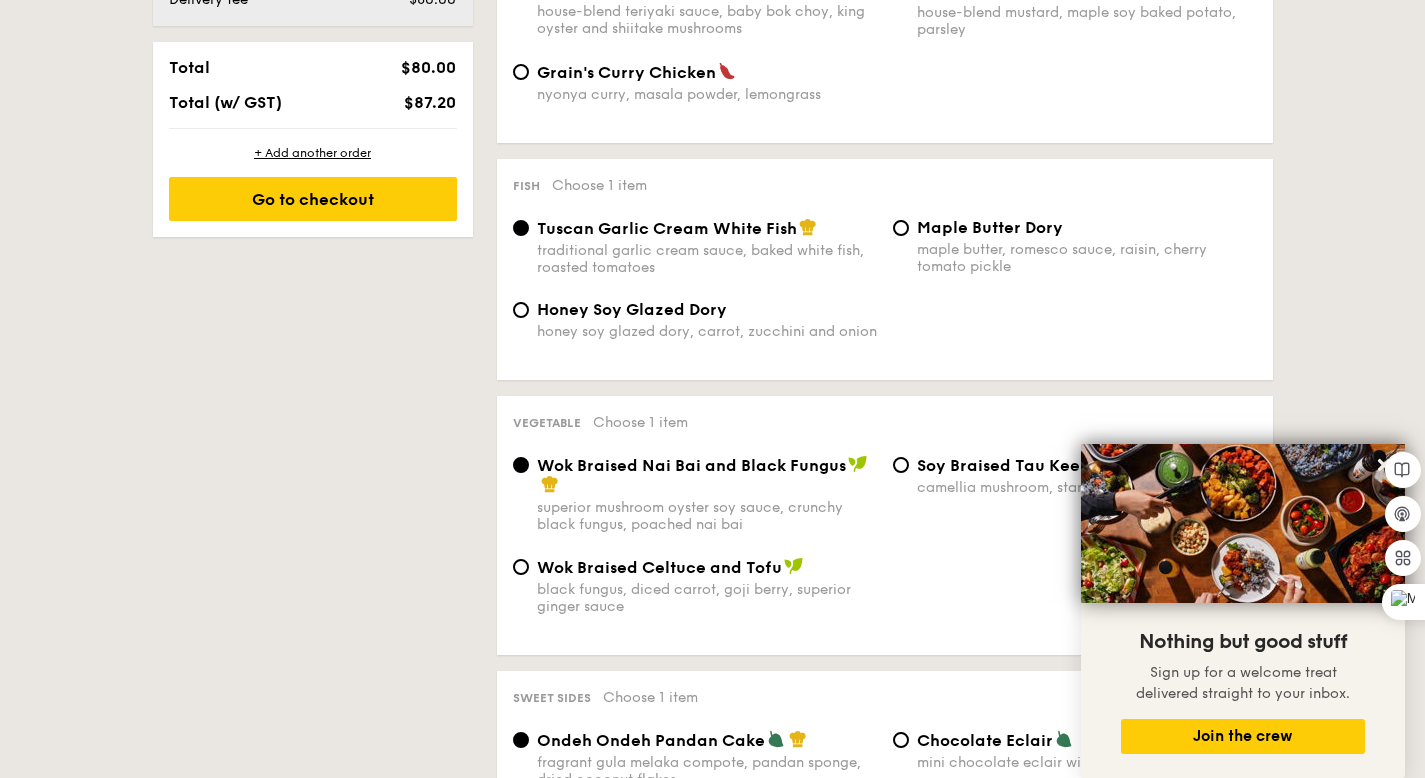 scroll, scrollTop: 1015, scrollLeft: 0, axis: vertical 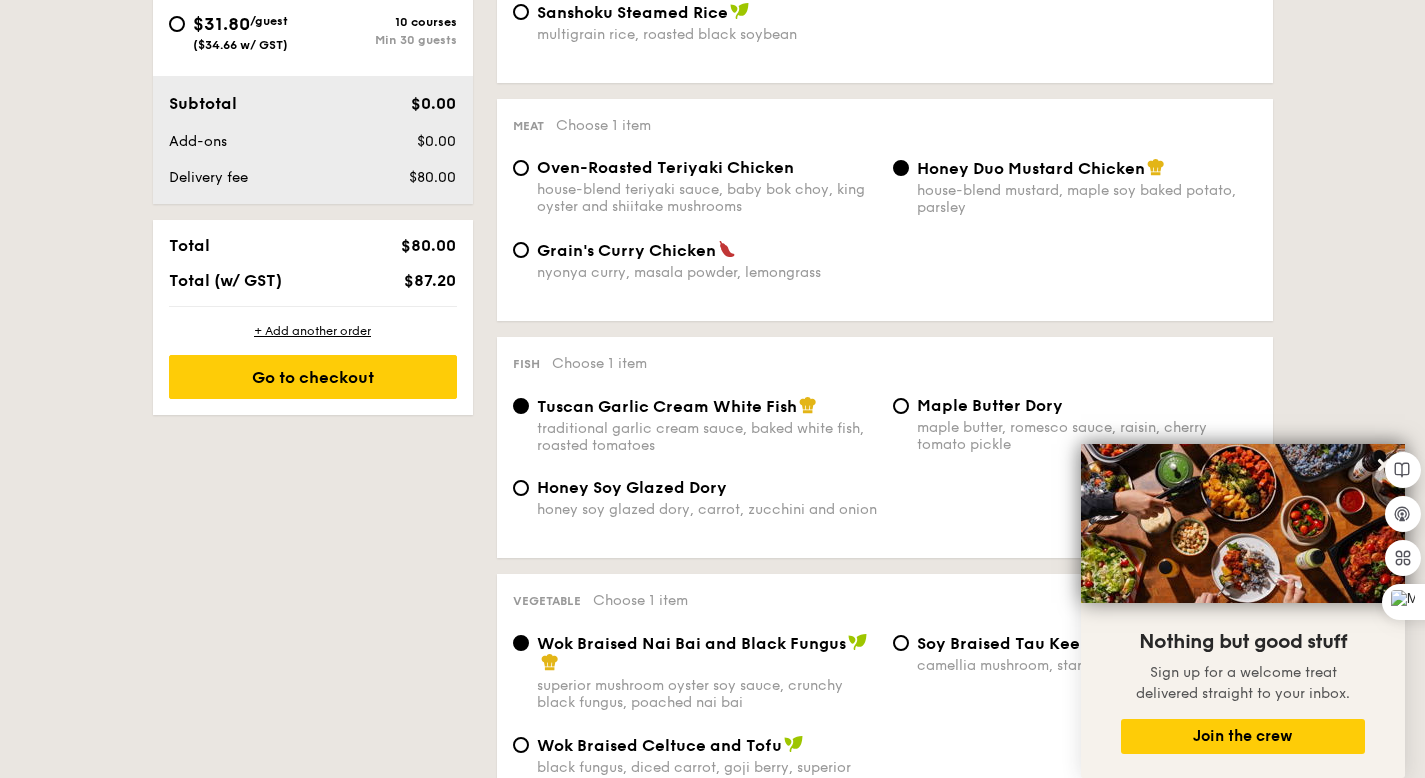 click on "house-blend teriyaki sauce, baby bok choy, king oyster and shiitake mushrooms" at bounding box center (707, 198) 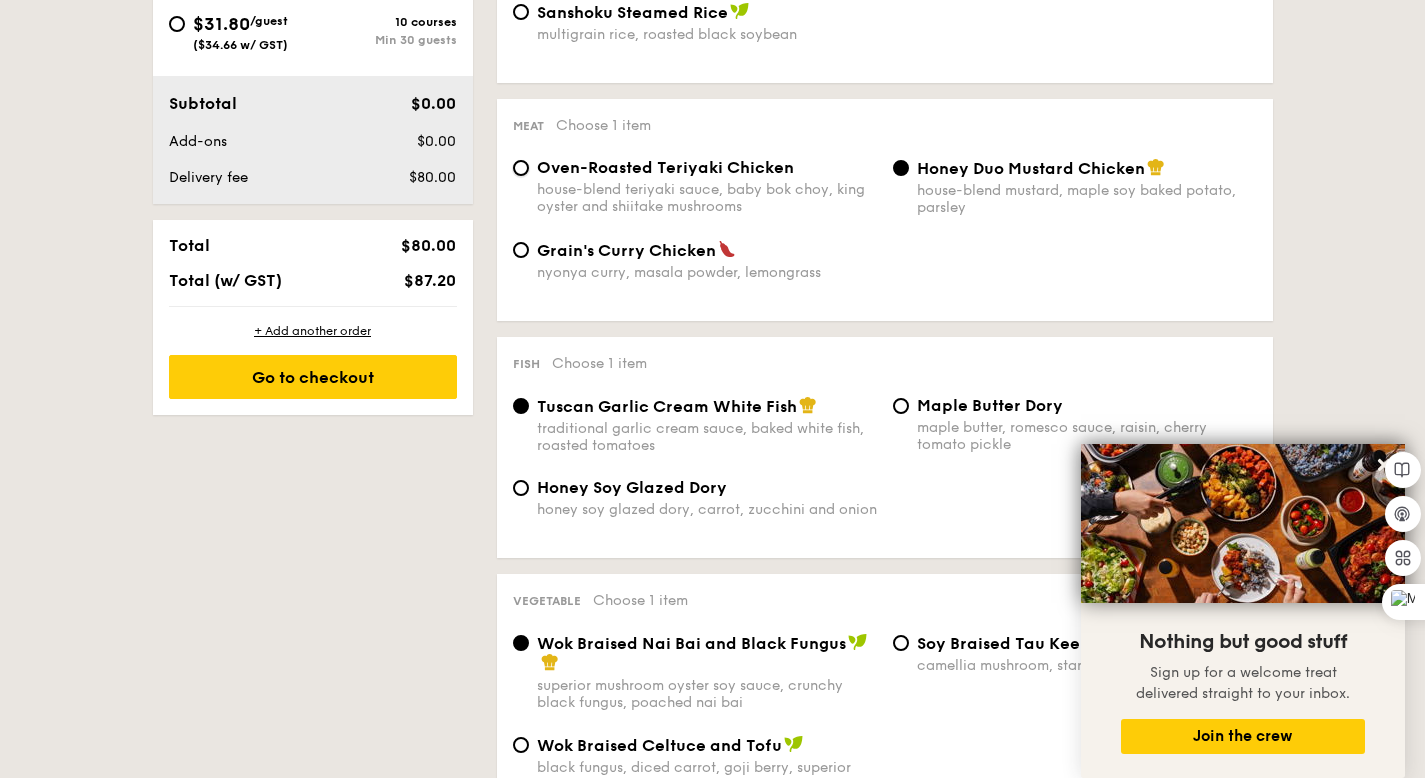 click on "Oven-Roasted Teriyaki Chicken house-blend teriyaki sauce, baby bok choy, king oyster and shiitake mushrooms" at bounding box center (521, 168) 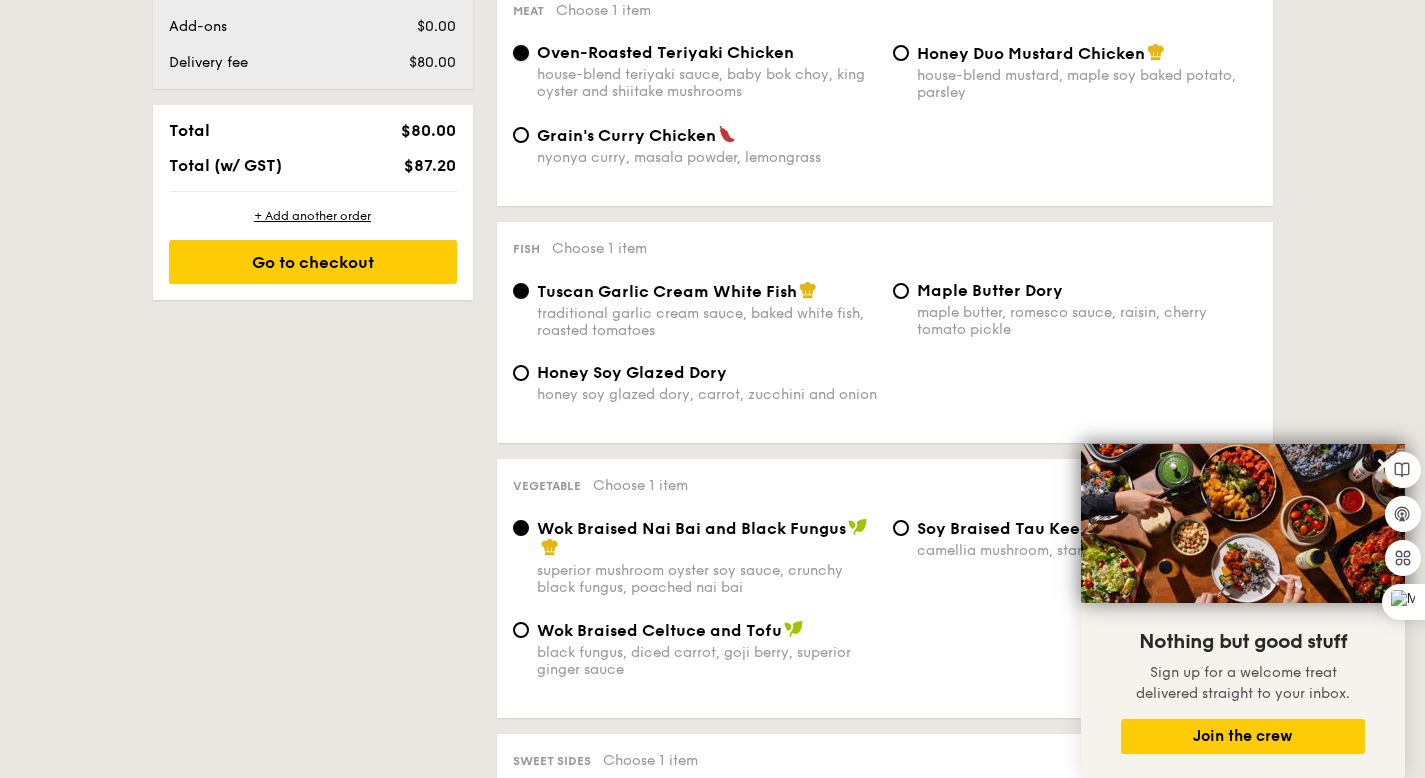 scroll, scrollTop: 1137, scrollLeft: 0, axis: vertical 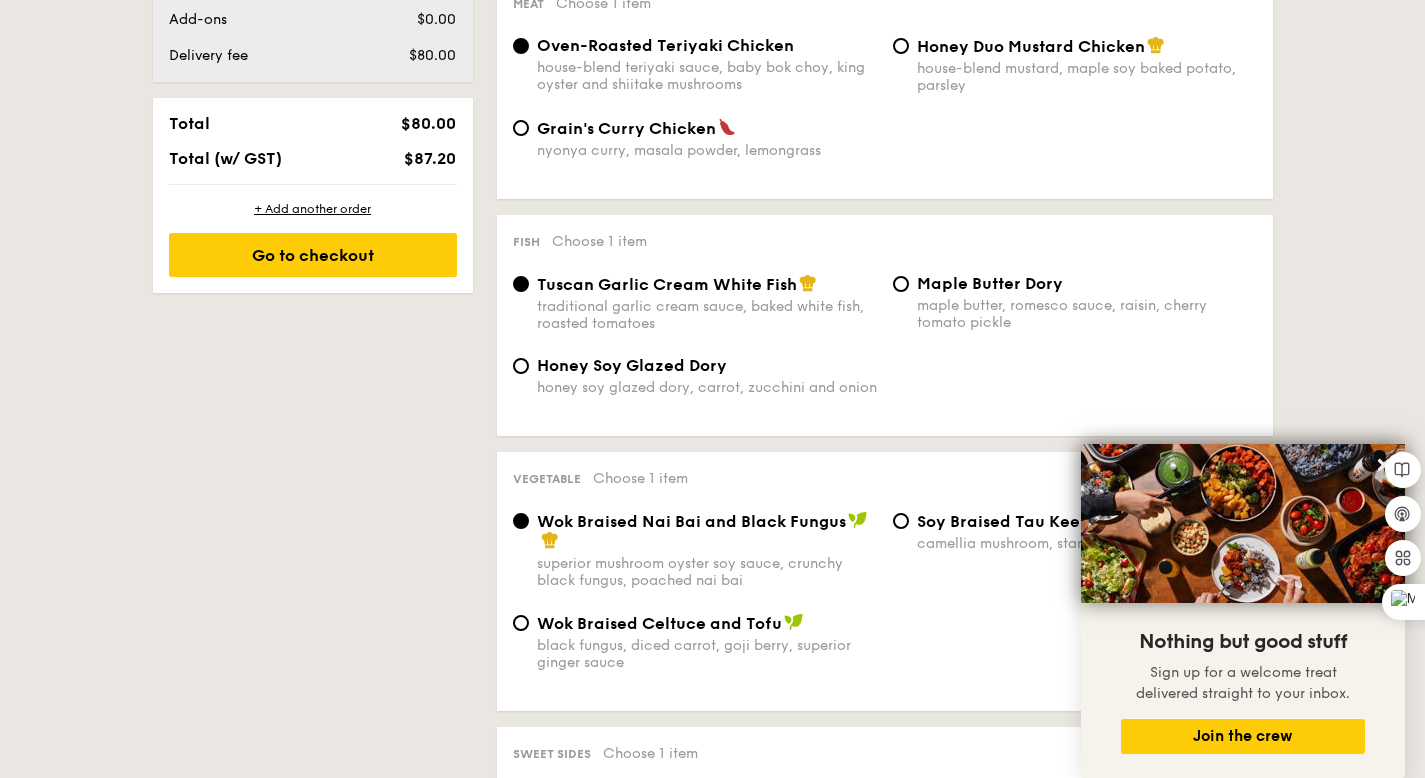 click on "Honey Soy Glazed Dory" at bounding box center (632, 365) 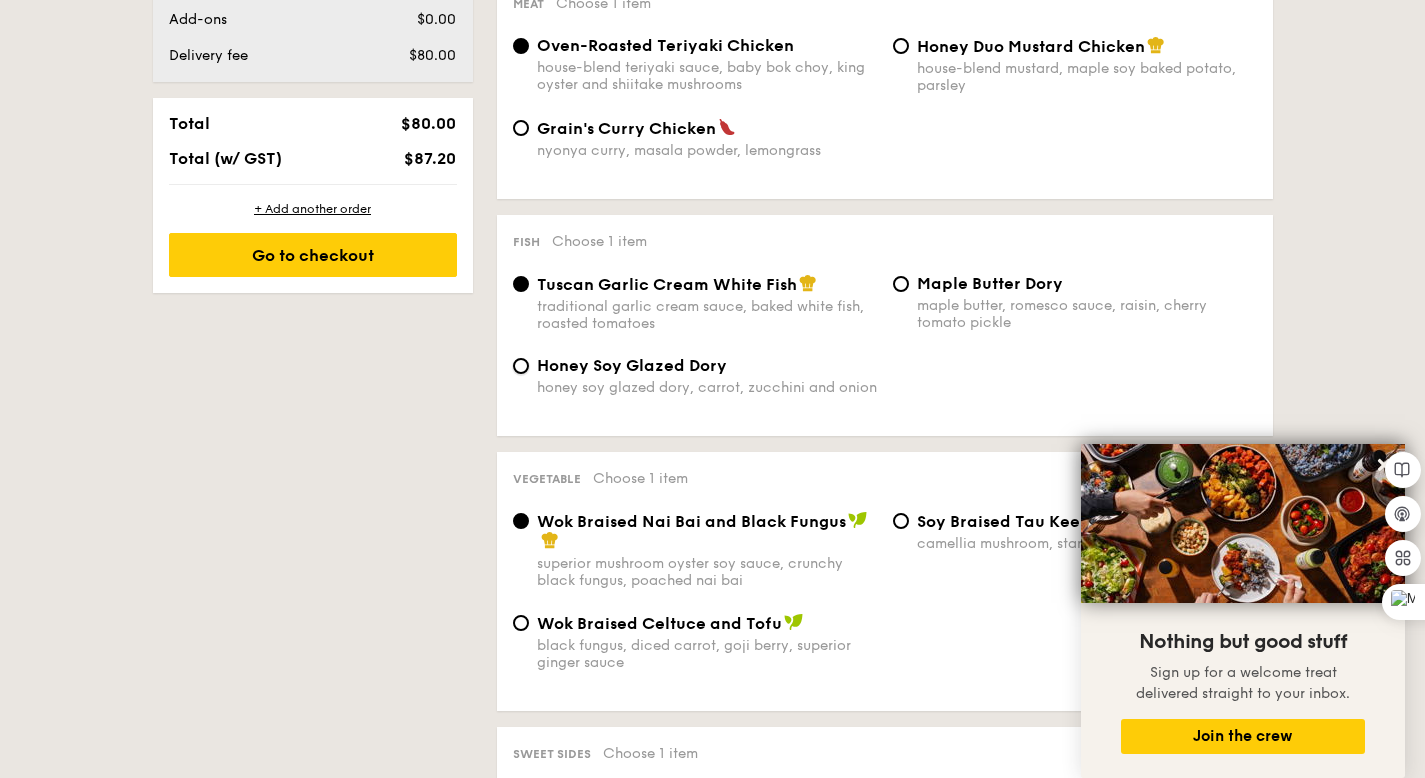 click on "Honey Soy Glazed Dory honey soy glazed dory, carrot, zucchini and onion" at bounding box center (521, 366) 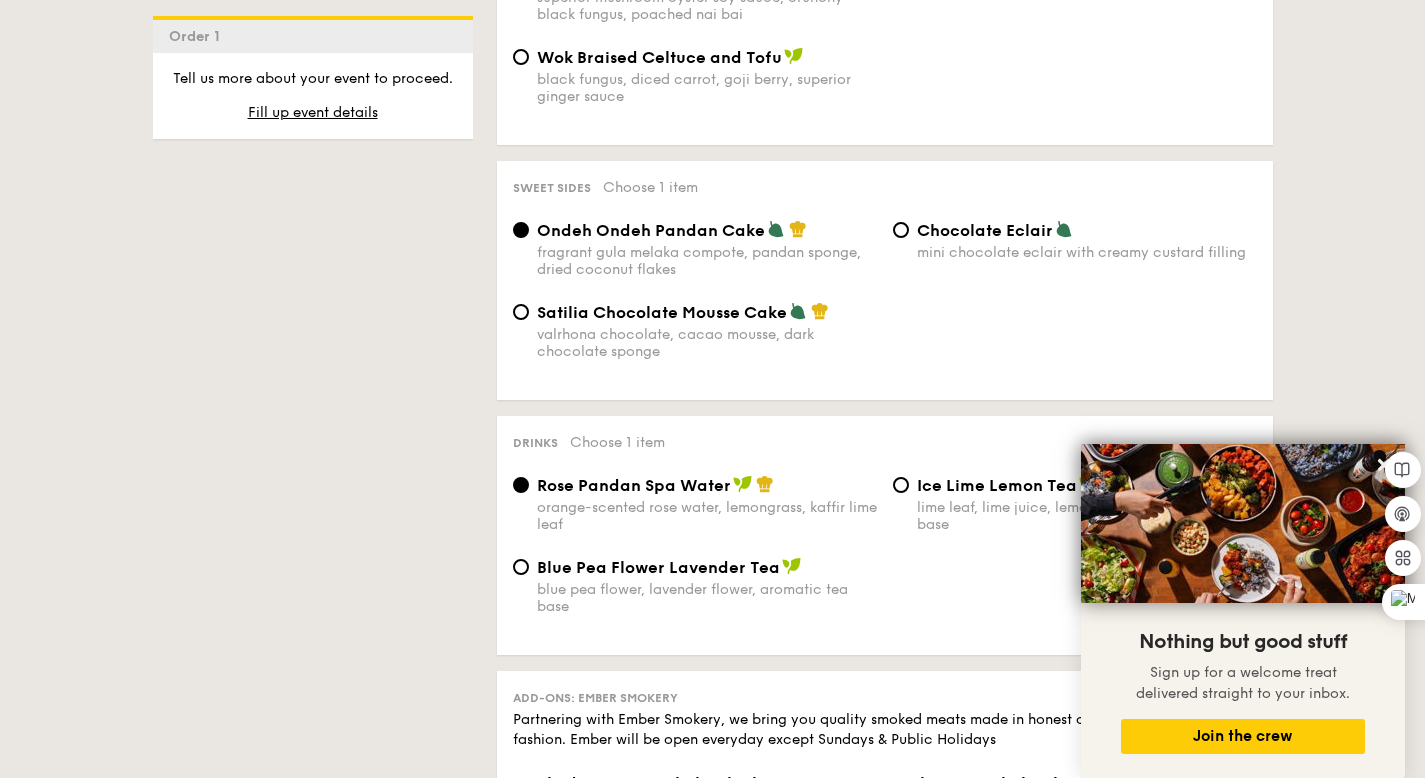 scroll, scrollTop: 1704, scrollLeft: 0, axis: vertical 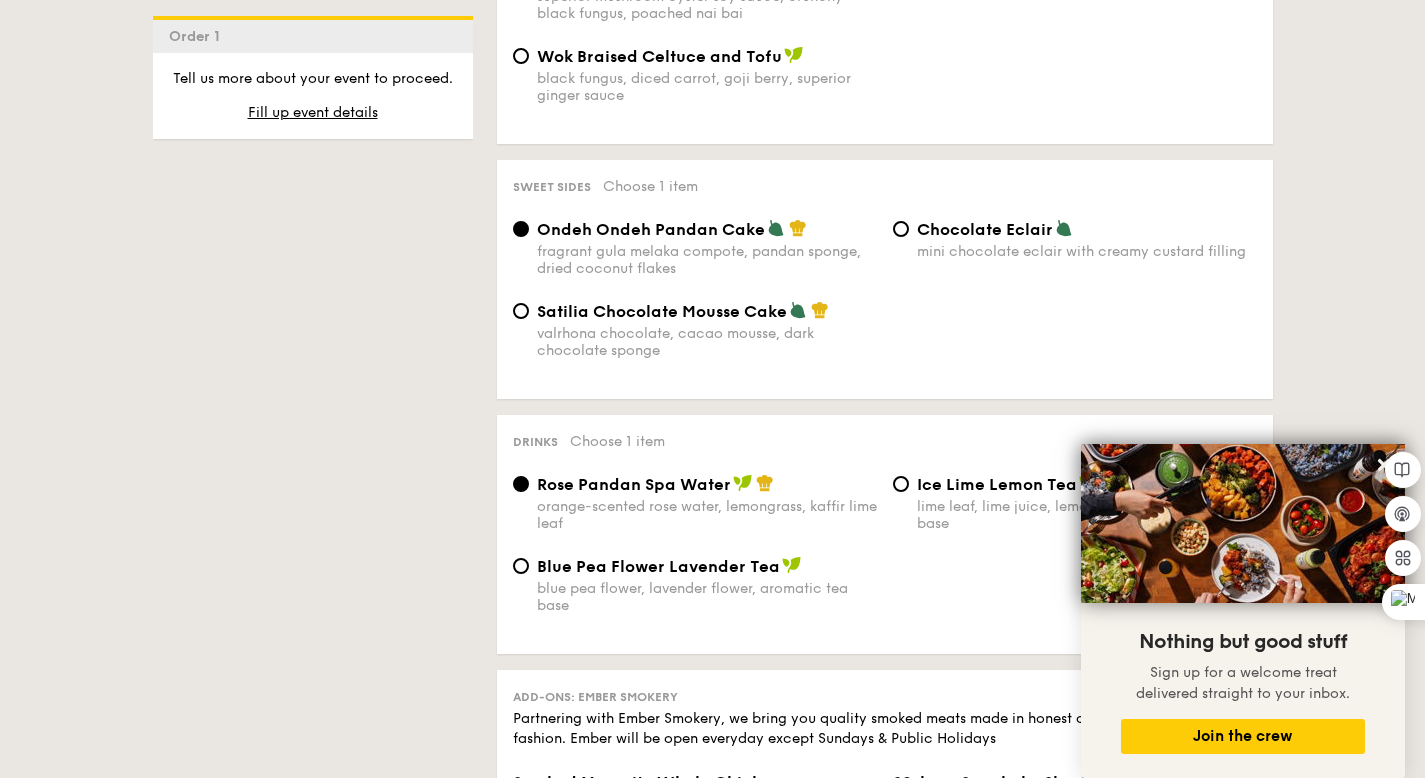 click on "valrhona chocolate, cacao mousse, dark chocolate sponge" at bounding box center (707, 342) 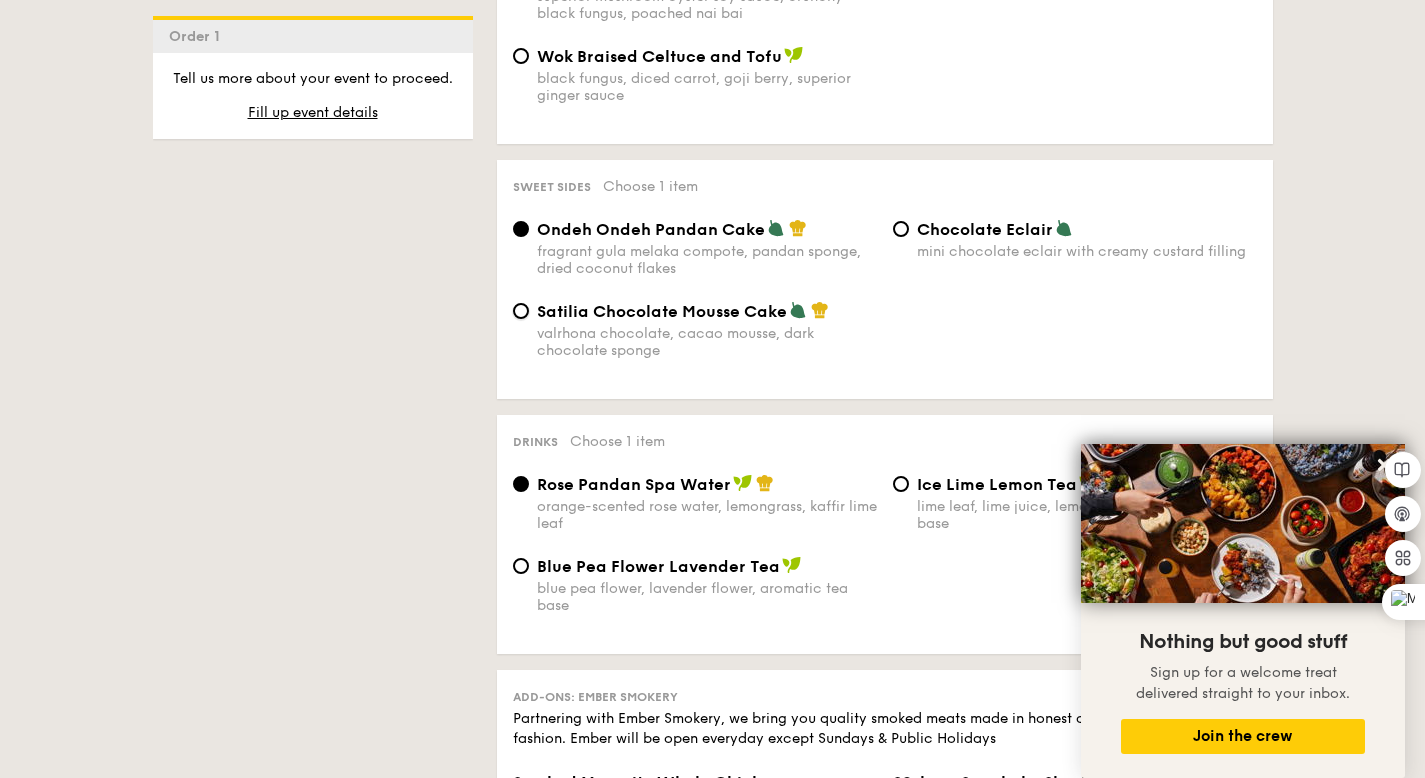 click on "Satilia Chocolate Mousse Cake valrhona chocolate, cacao mousse, dark chocolate sponge" at bounding box center [521, 311] 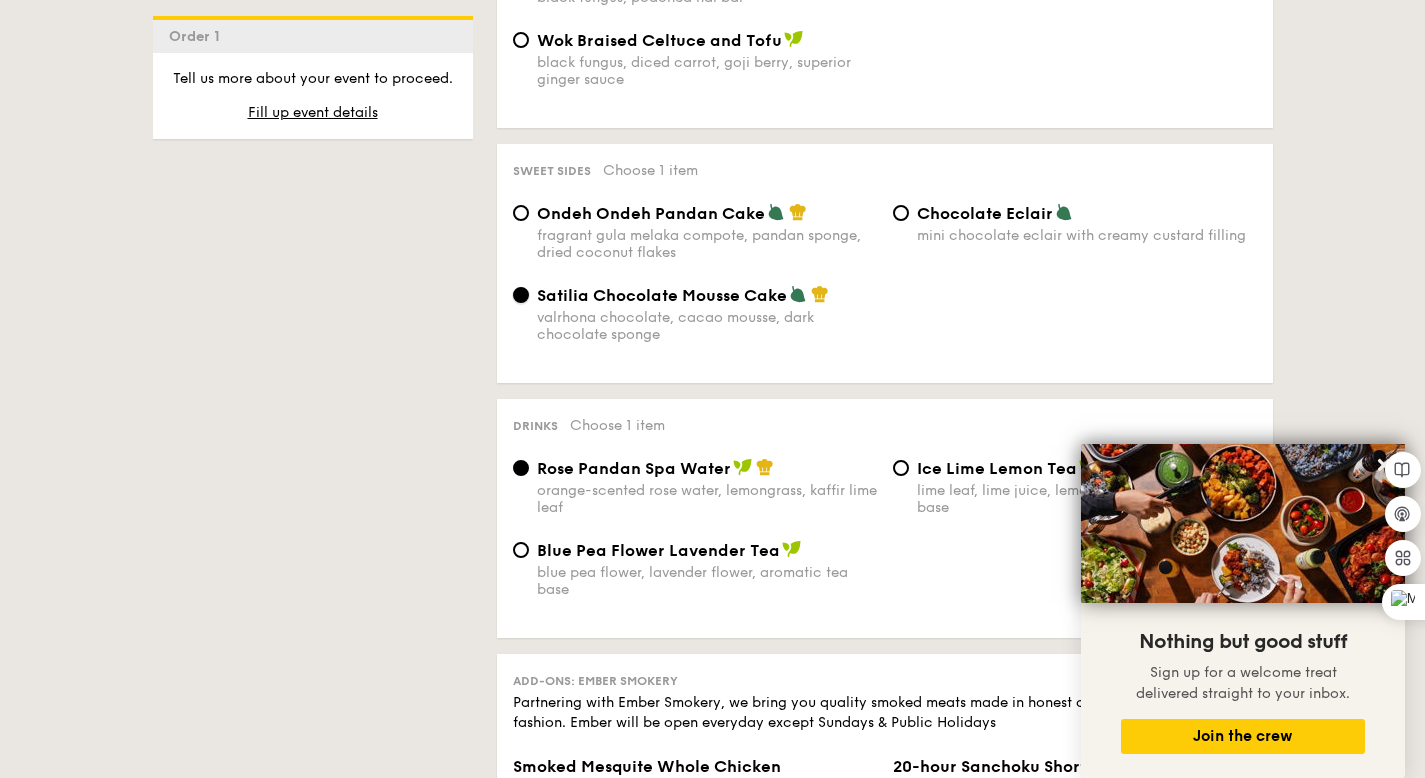 scroll, scrollTop: 807, scrollLeft: 0, axis: vertical 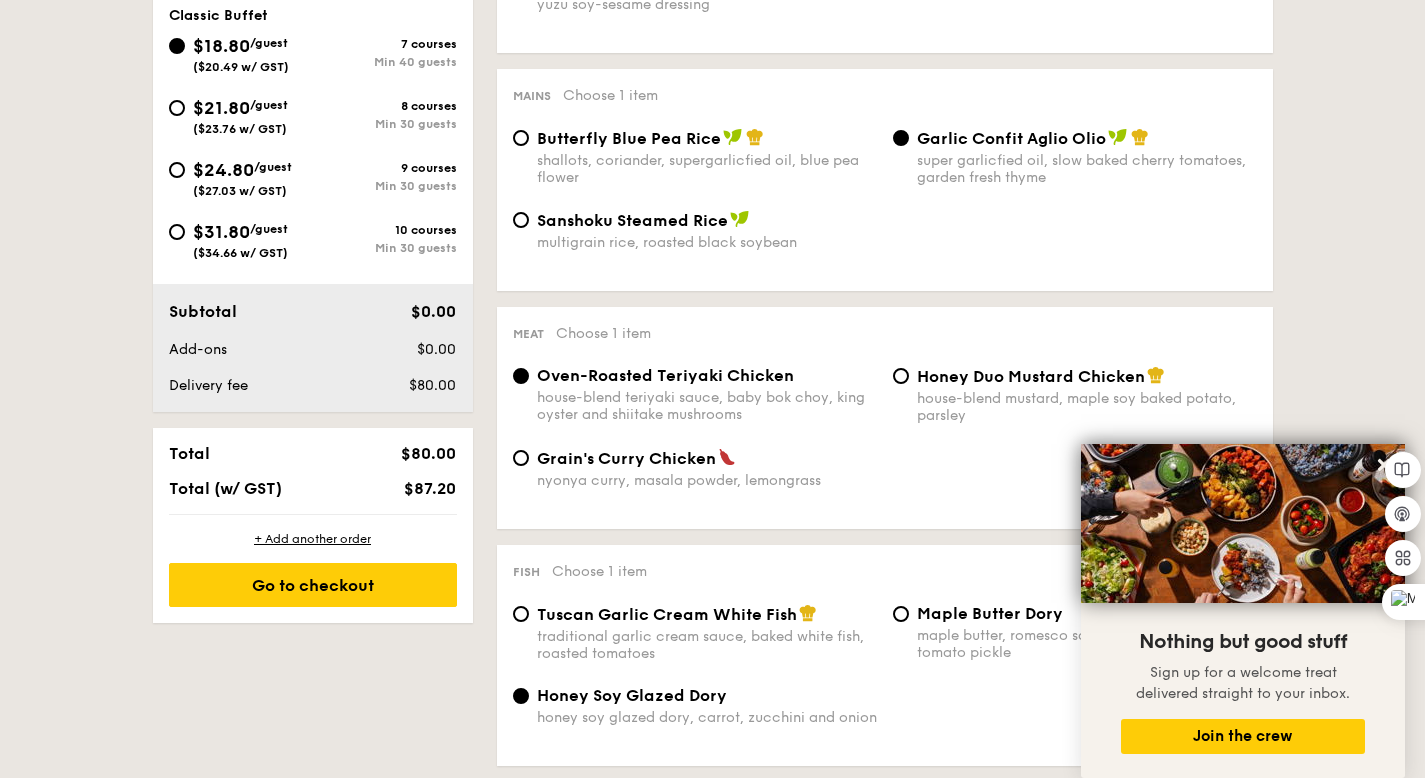click on "$21.80
/guest
($23.76 w/ GST)" at bounding box center (240, 115) 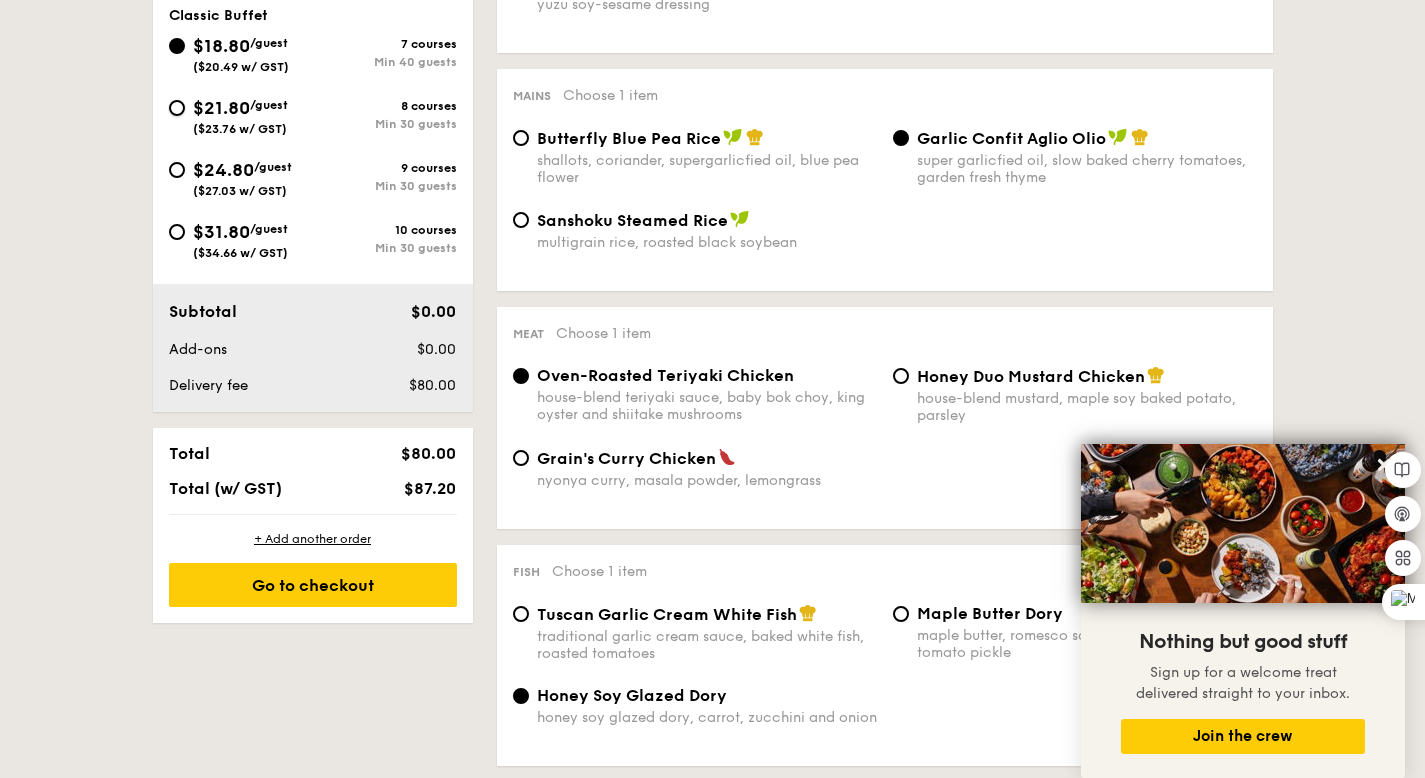 click on "$21.80
/guest
($23.76 w/ GST)
8 courses
Min 30 guests" at bounding box center [177, 108] 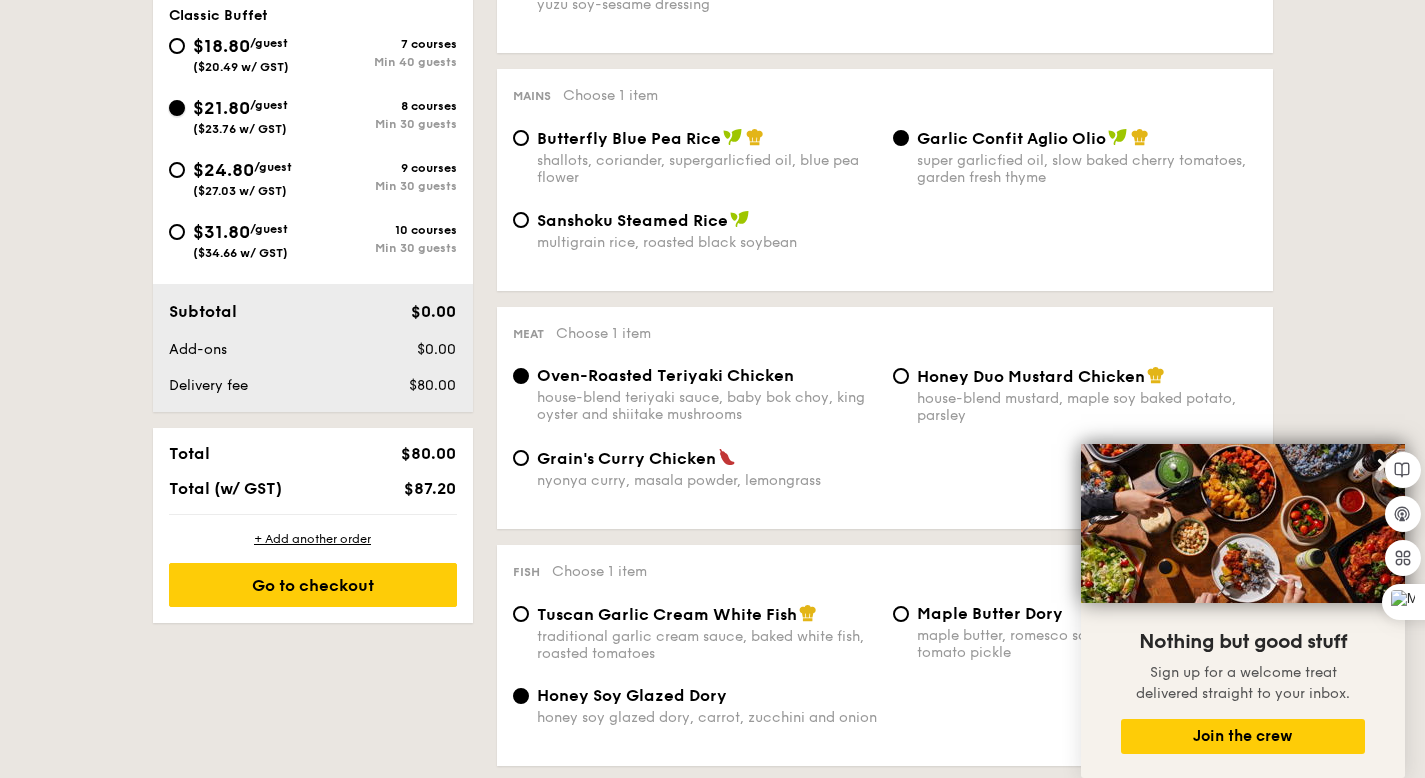 radio on "true" 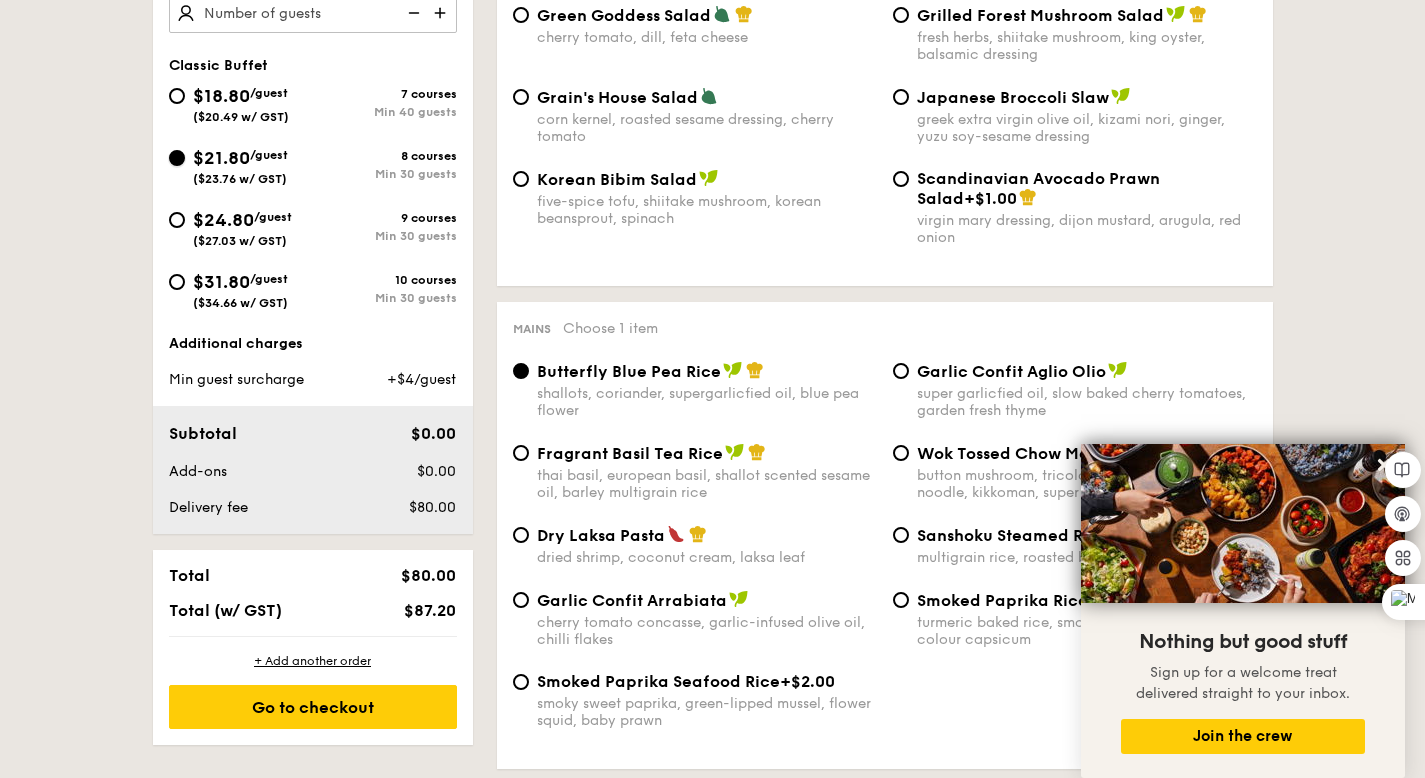 scroll, scrollTop: 735, scrollLeft: 0, axis: vertical 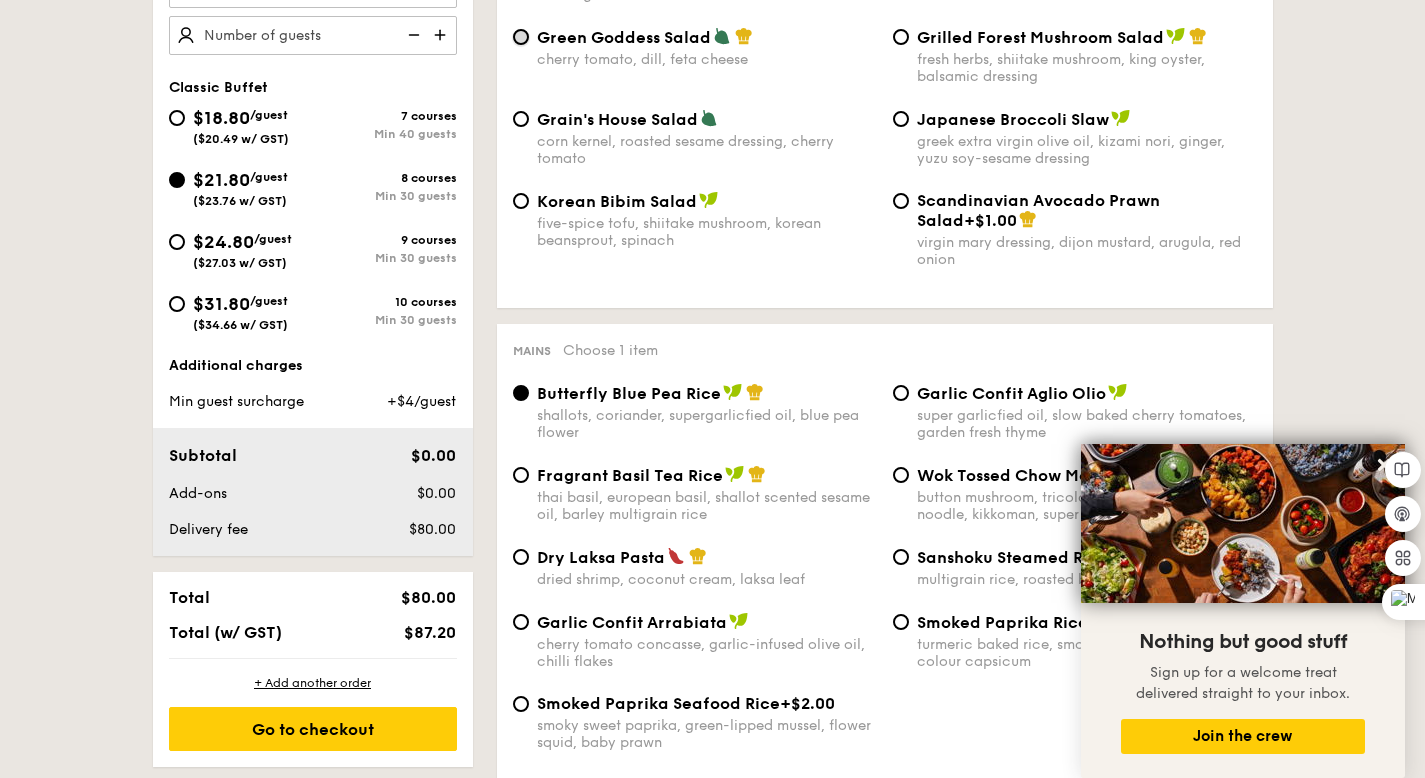 click on "Green Goddess Salad cherry tomato, dill, feta cheese" at bounding box center (521, 37) 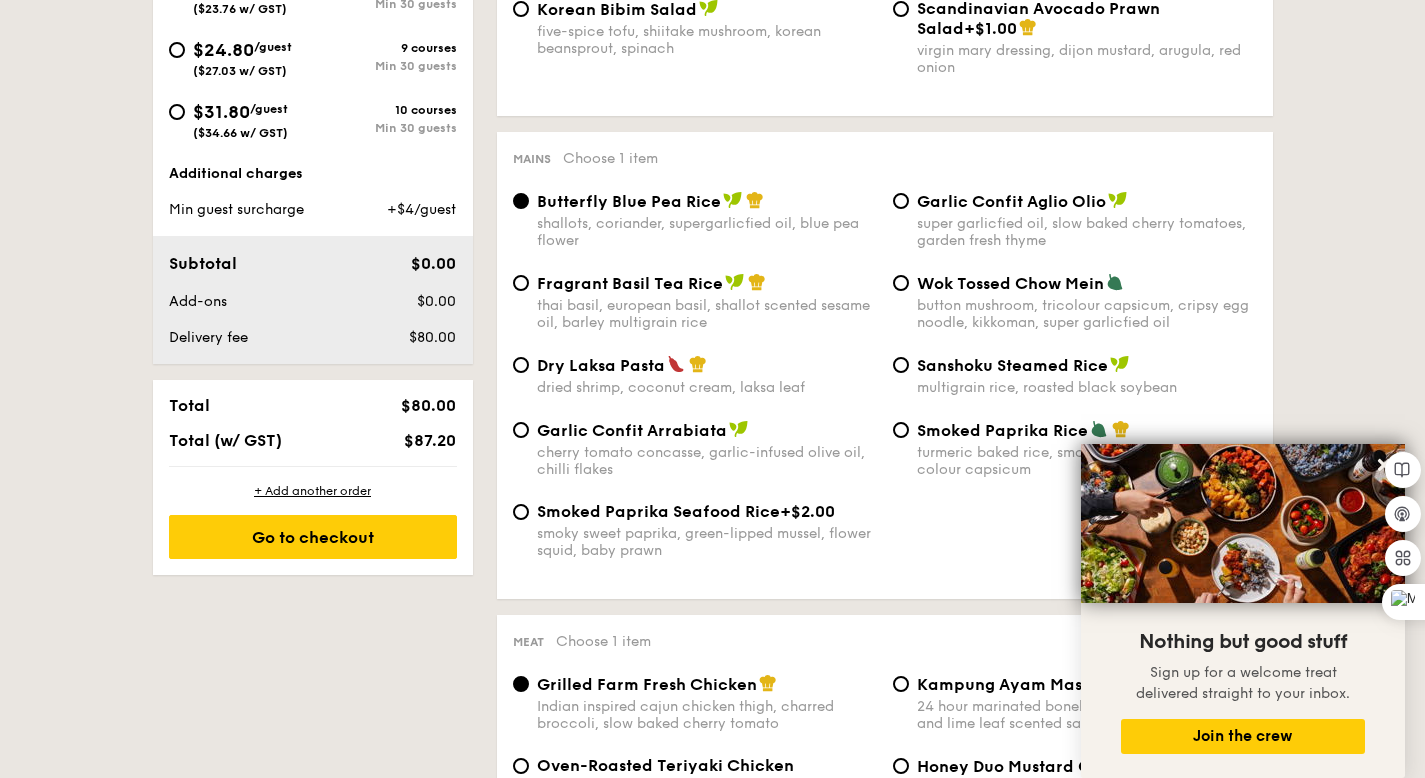 scroll, scrollTop: 1082, scrollLeft: 0, axis: vertical 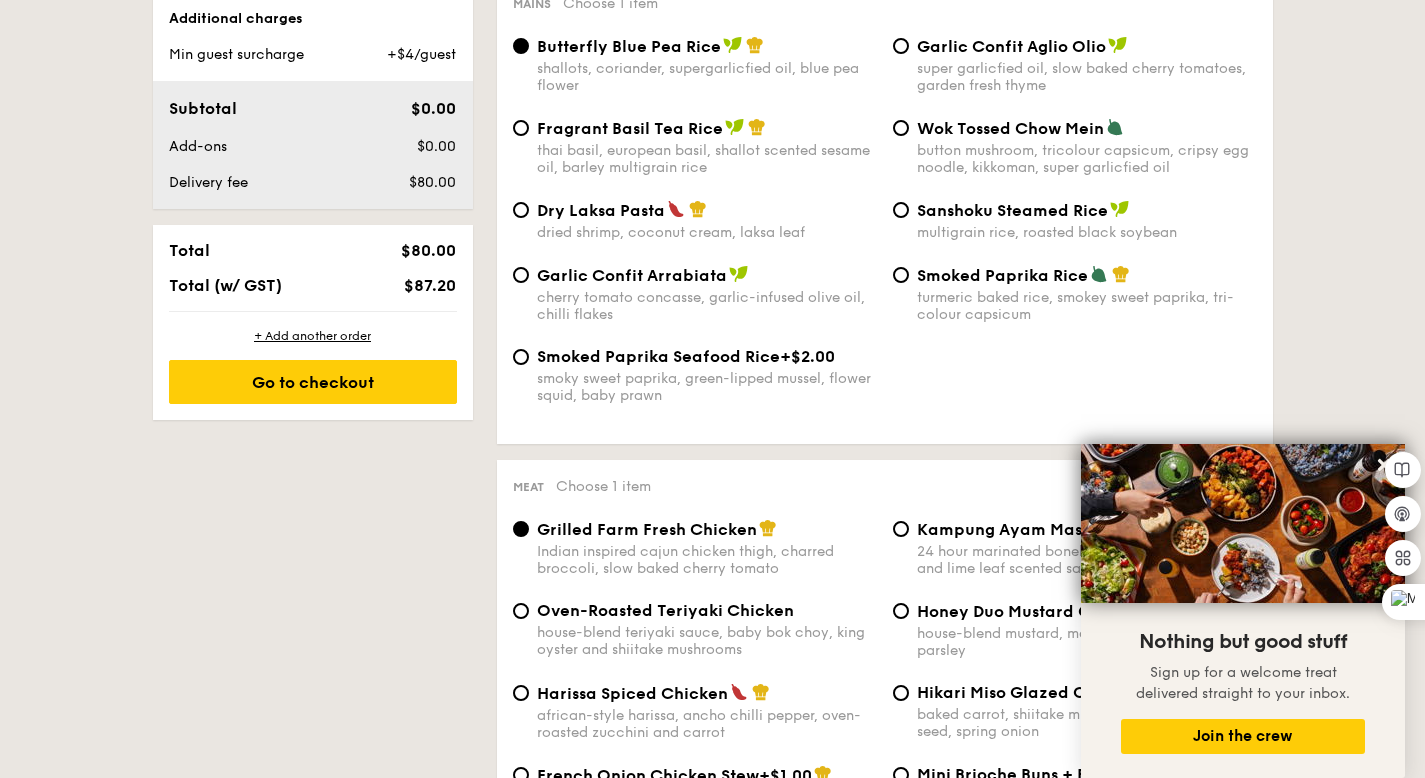 click on "super garlicfied oil, slow baked cherry tomatoes, garden fresh thyme" at bounding box center [1087, 77] 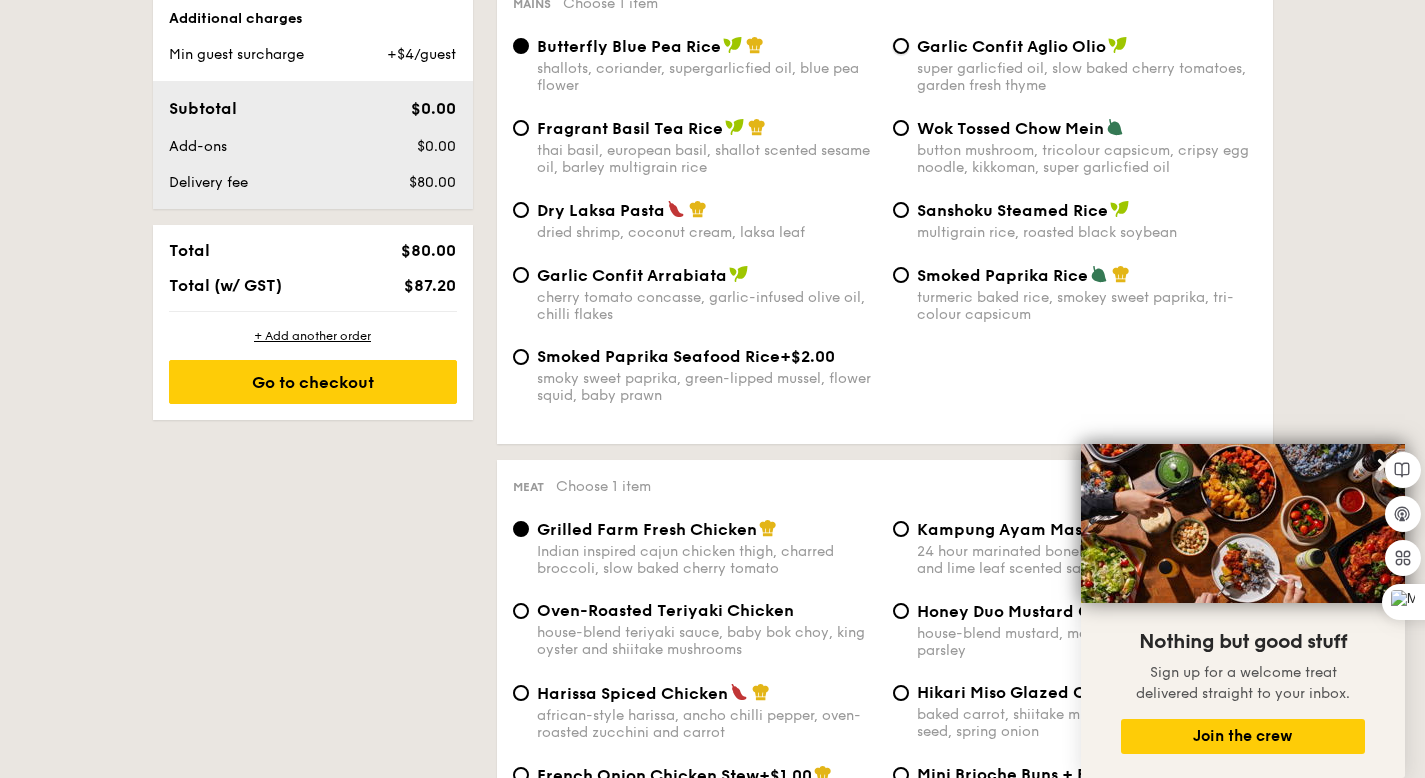 click on "Garlic Confit Aglio Olio super garlicfied oil, slow baked cherry tomatoes, garden fresh thyme" at bounding box center (901, 46) 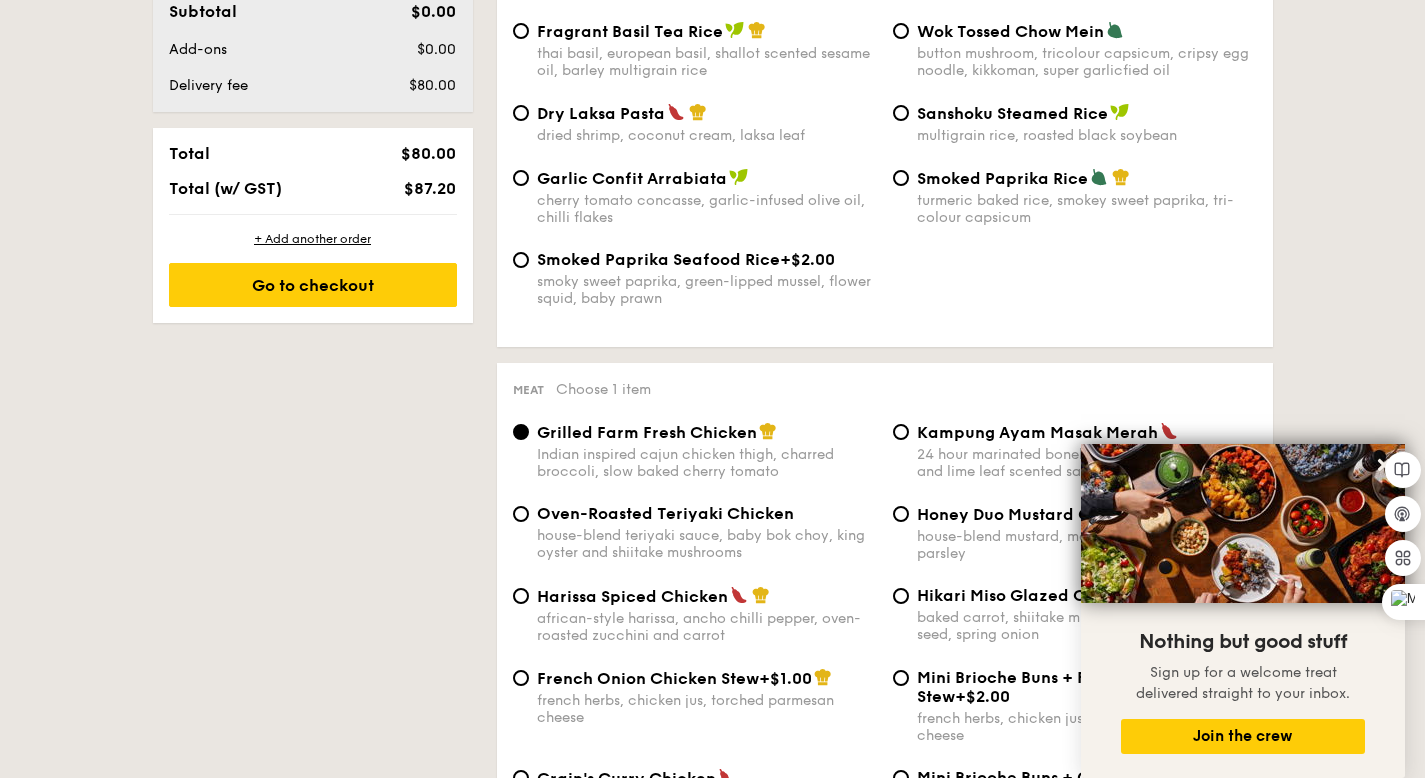 scroll, scrollTop: 1424, scrollLeft: 0, axis: vertical 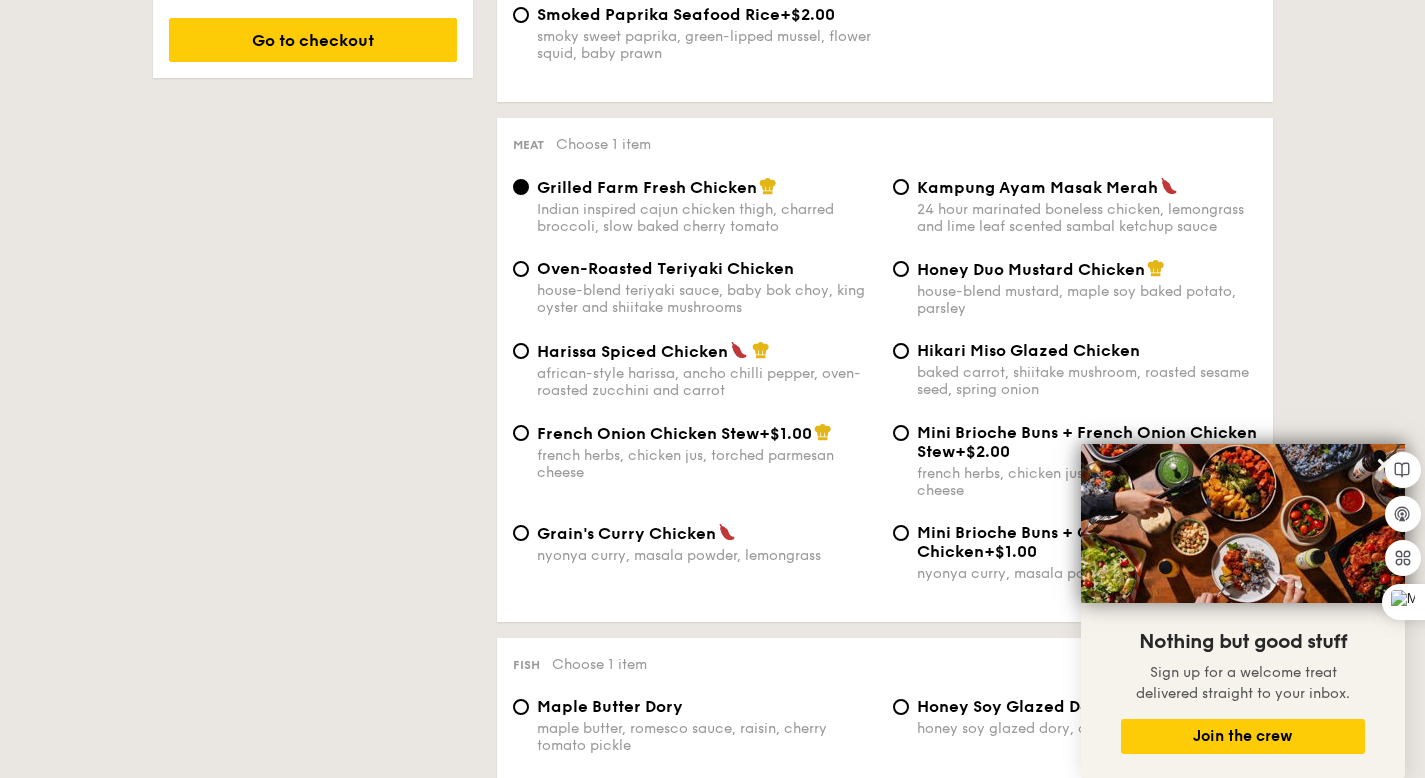 click on "Hikari Miso Glazed Chicken" at bounding box center [1028, 350] 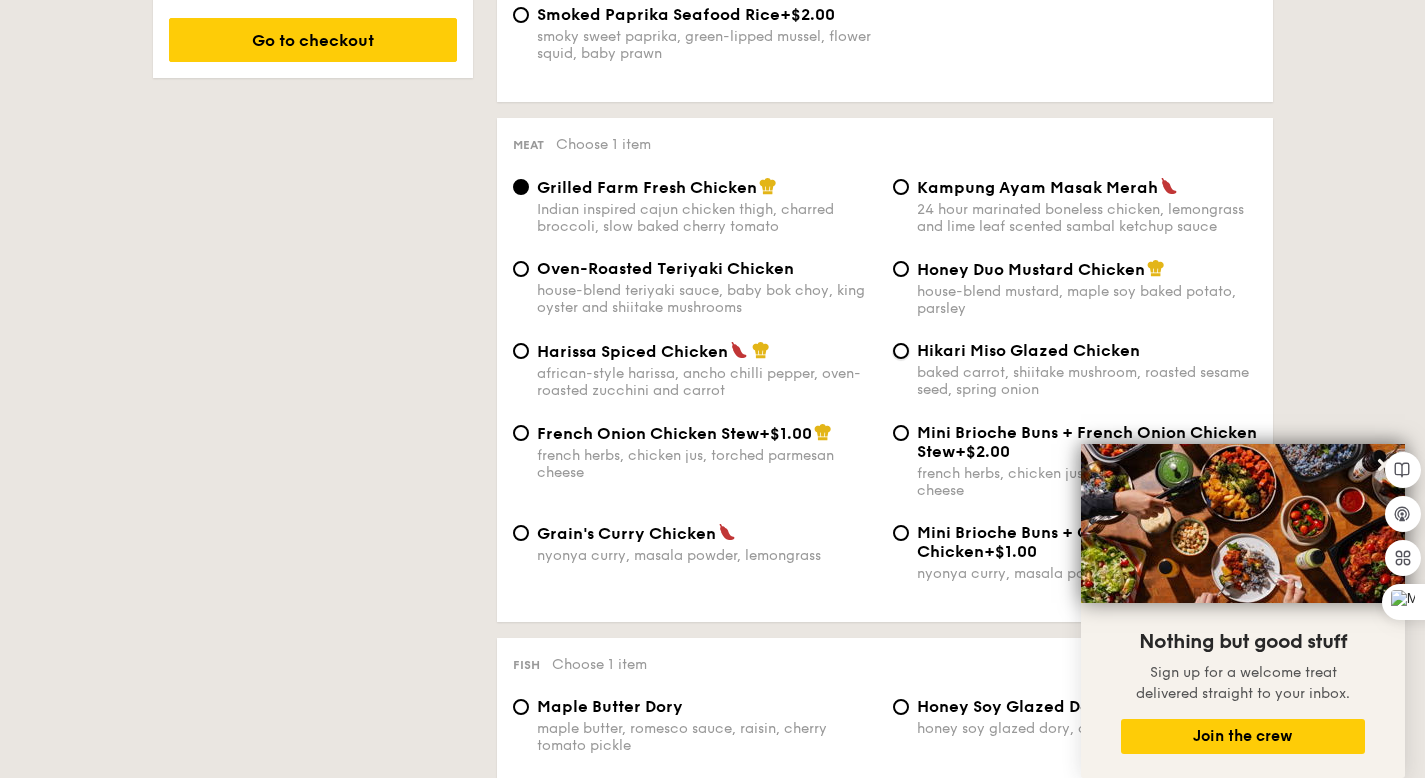 click on "Hikari Miso Glazed Chicken baked carrot, shiitake mushroom, roasted sesame seed, spring onion" at bounding box center (901, 351) 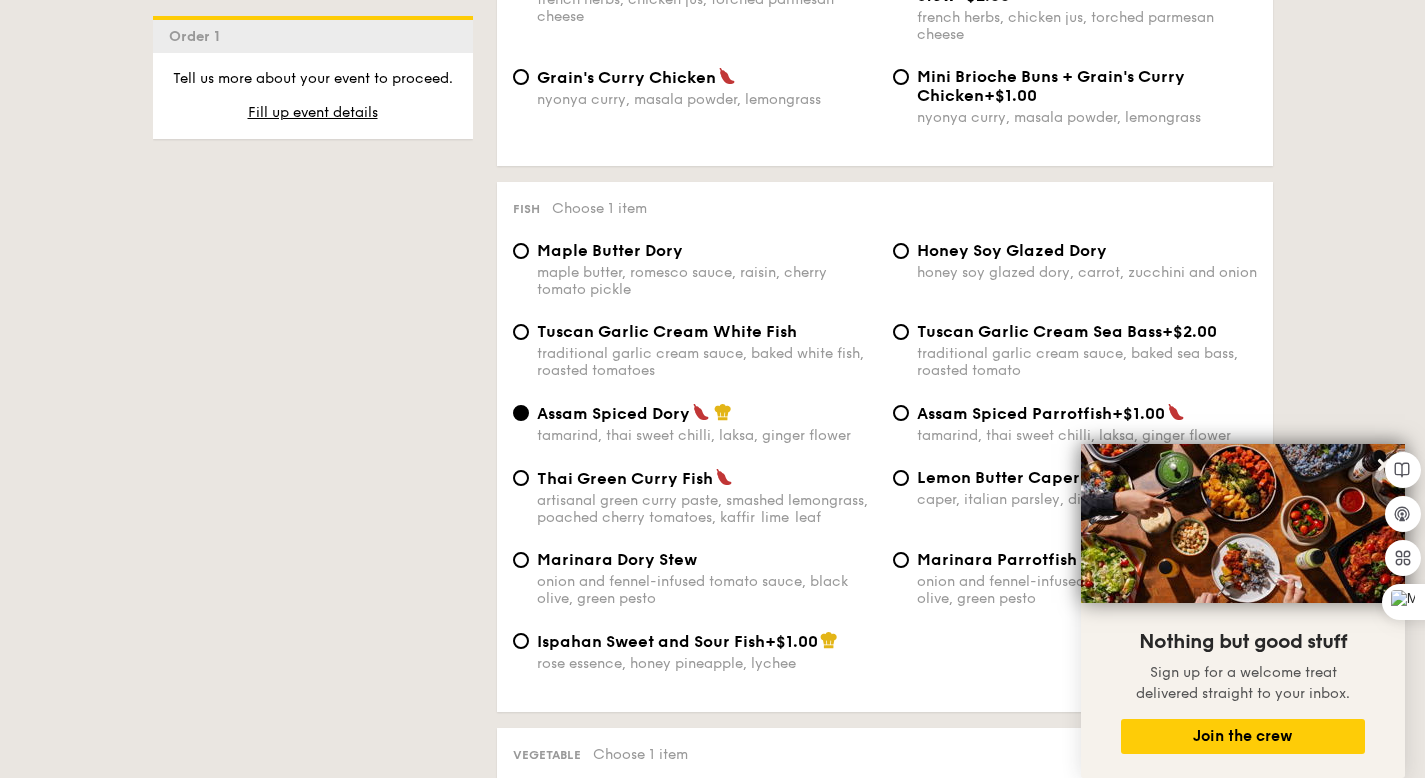 scroll, scrollTop: 1983, scrollLeft: 0, axis: vertical 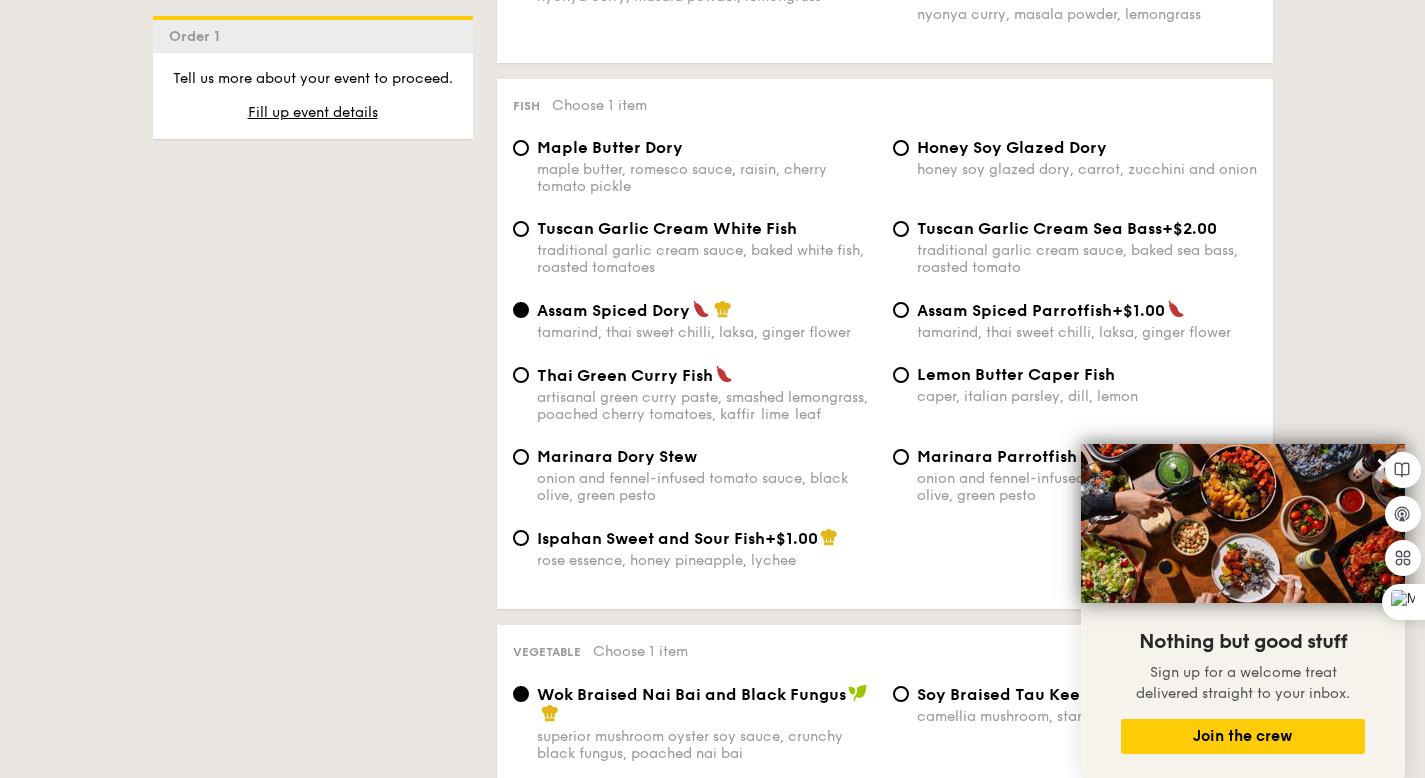 click on "onion and fennel-infused tomato sauce, black olive, green pesto" at bounding box center [707, 487] 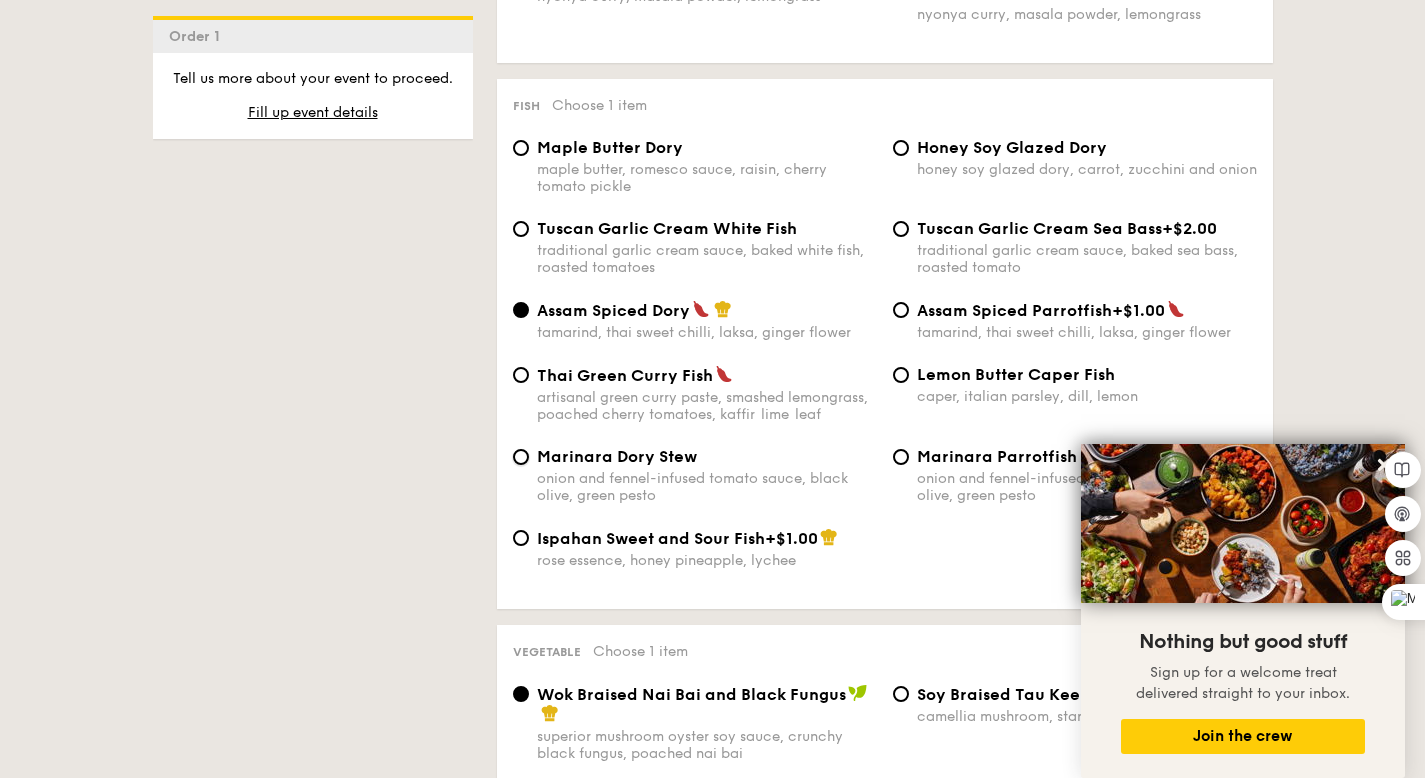 click on "Marinara Dory Stew onion and fennel-infused tomato sauce, black olive, green pesto" at bounding box center [521, 457] 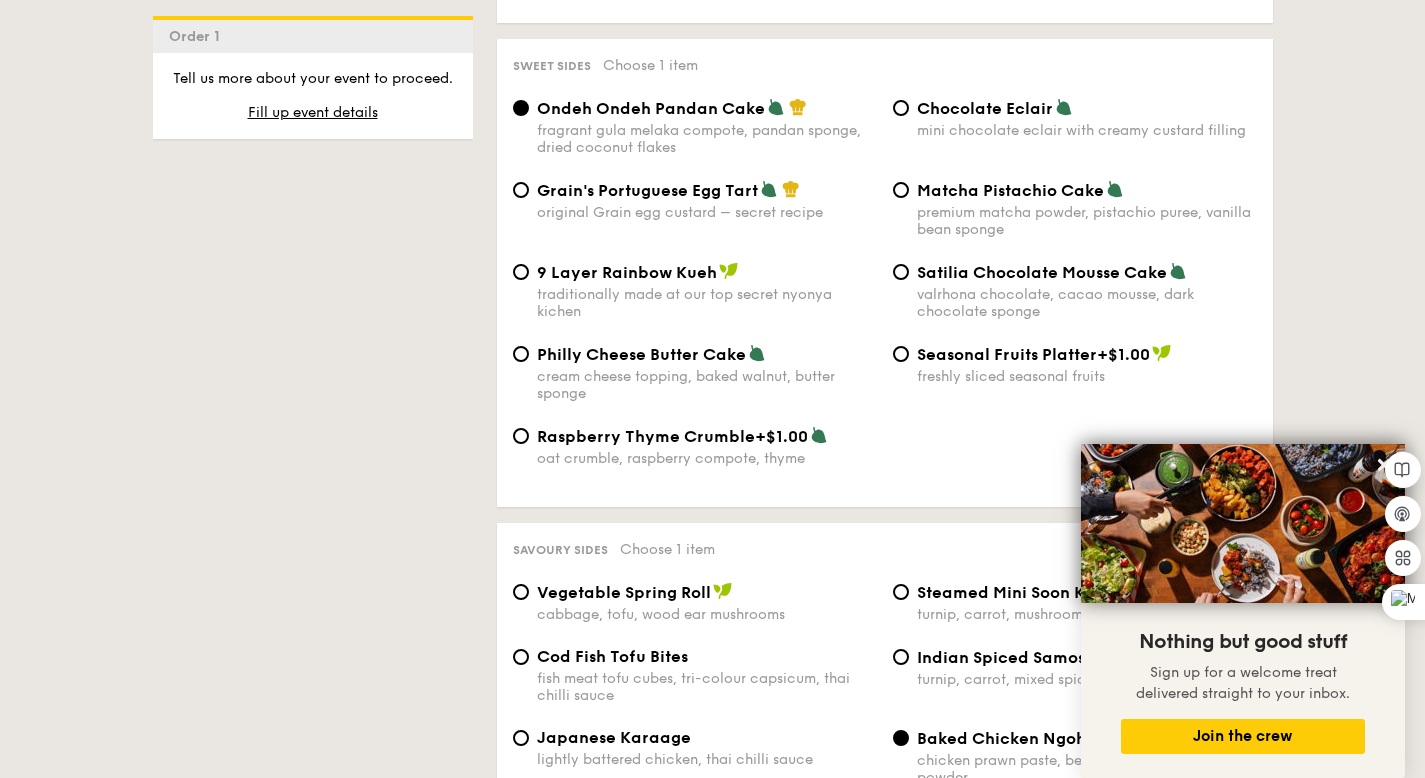 scroll, scrollTop: 3010, scrollLeft: 0, axis: vertical 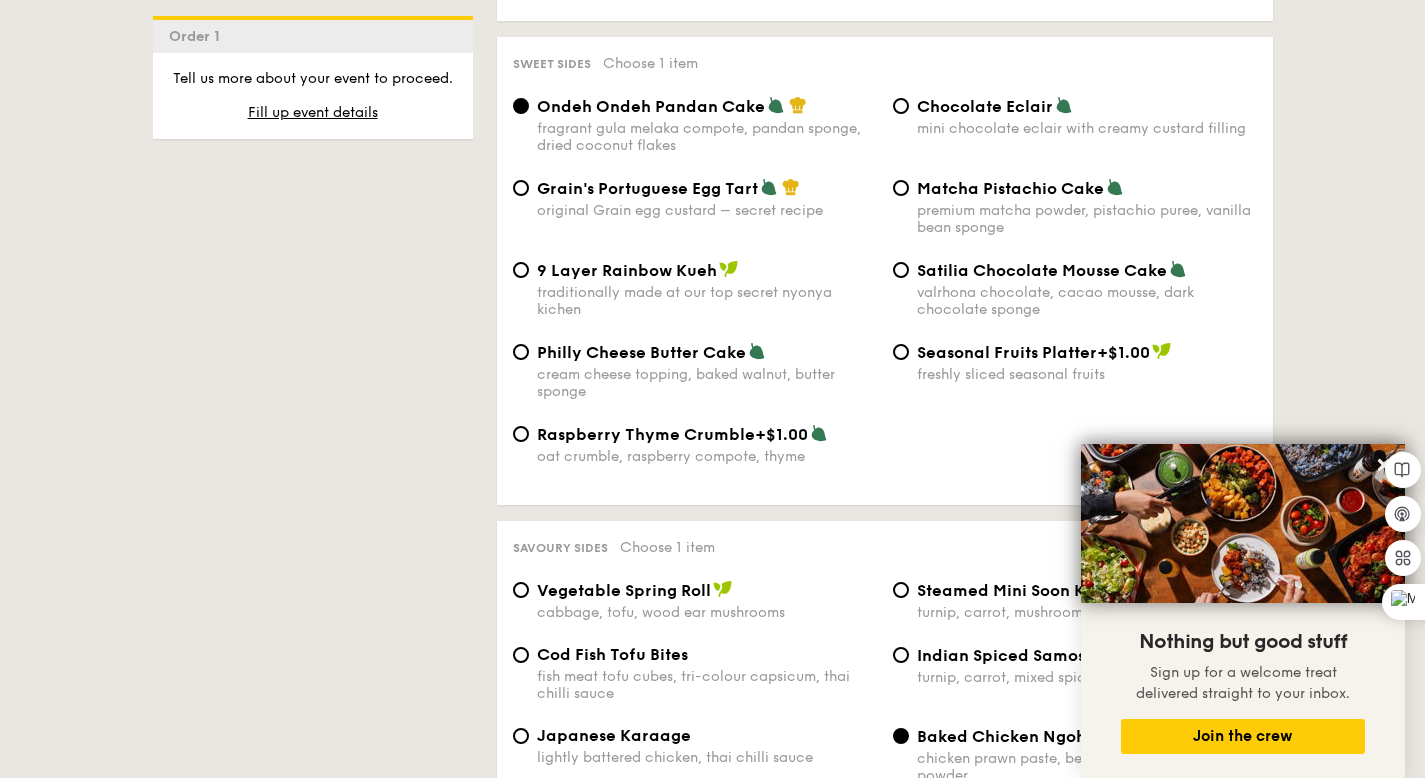 click on "Matcha Pistachio Cake" at bounding box center (1010, 188) 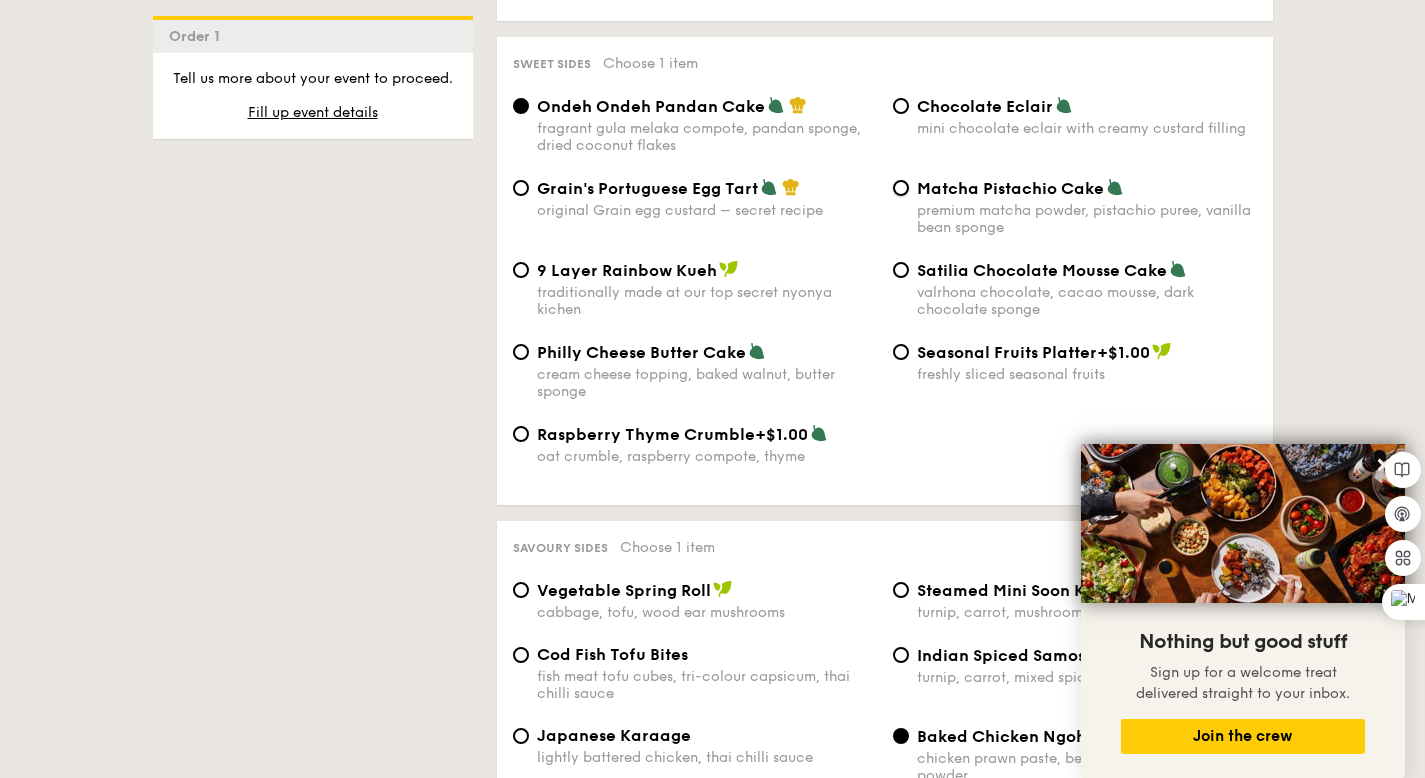 click on "Matcha Pistachio Cake premium matcha powder, pistachio puree, vanilla bean sponge" at bounding box center (901, 188) 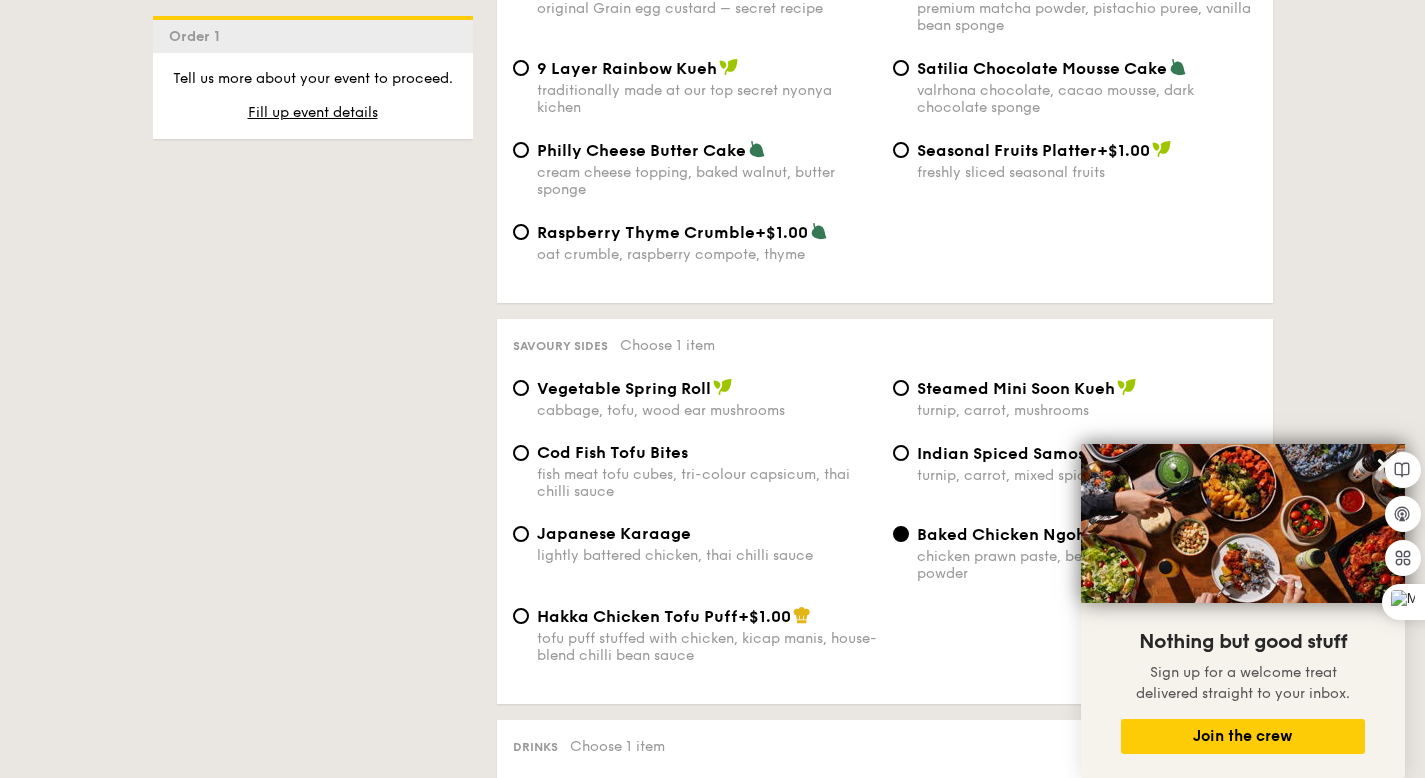 scroll, scrollTop: 3491, scrollLeft: 0, axis: vertical 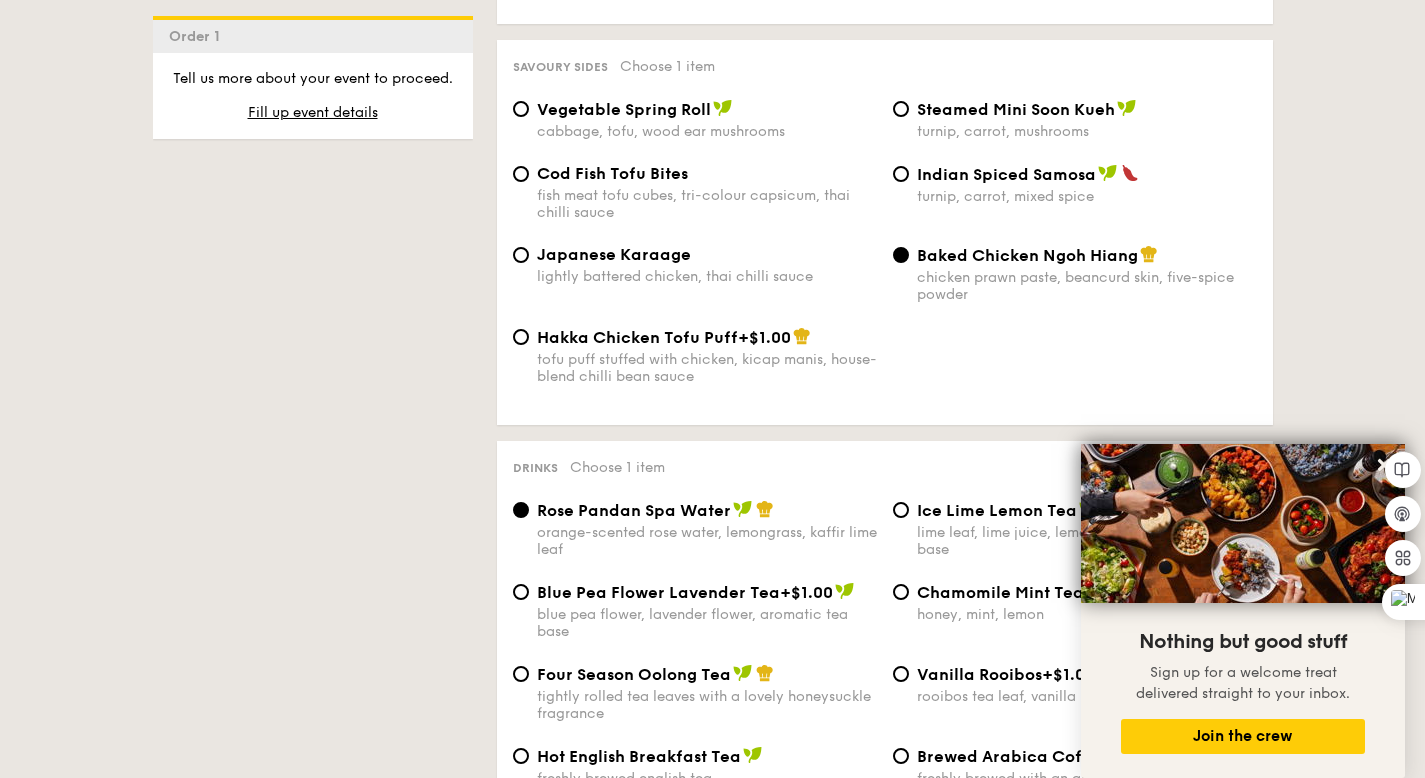 click on "lightly battered chicken, thai chilli sauce" at bounding box center (707, 276) 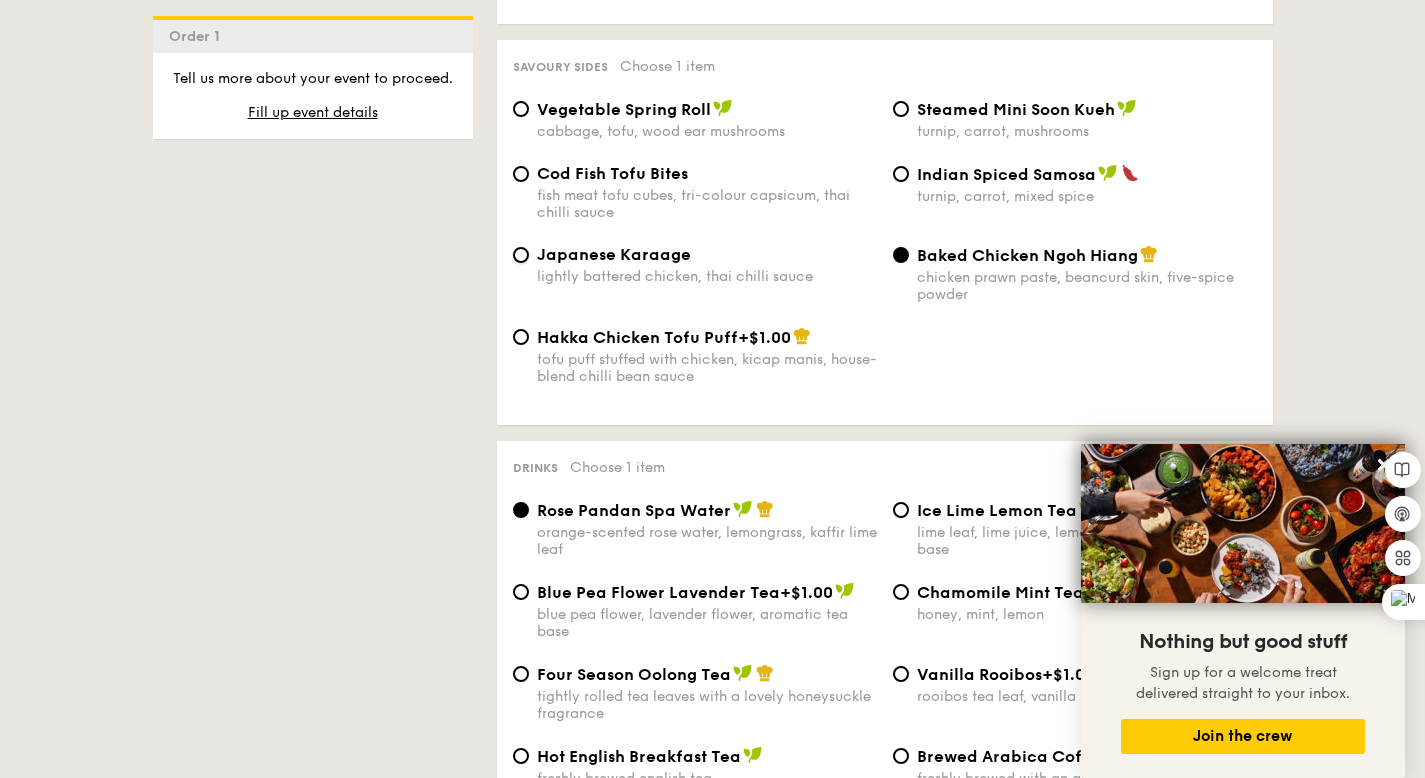 click on "Japanese Karaage lightly battered chicken, thai chilli sauce" at bounding box center [521, 255] 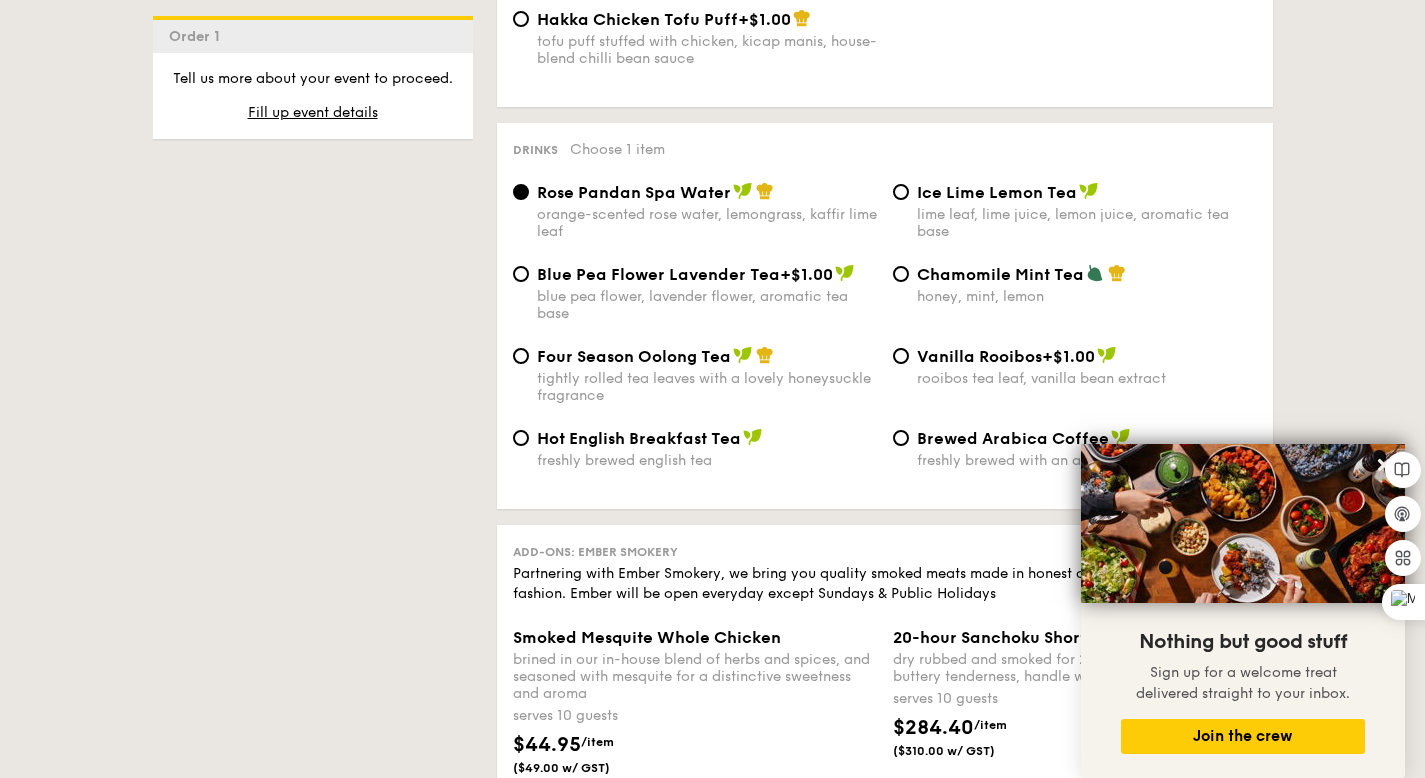 scroll, scrollTop: 3979, scrollLeft: 0, axis: vertical 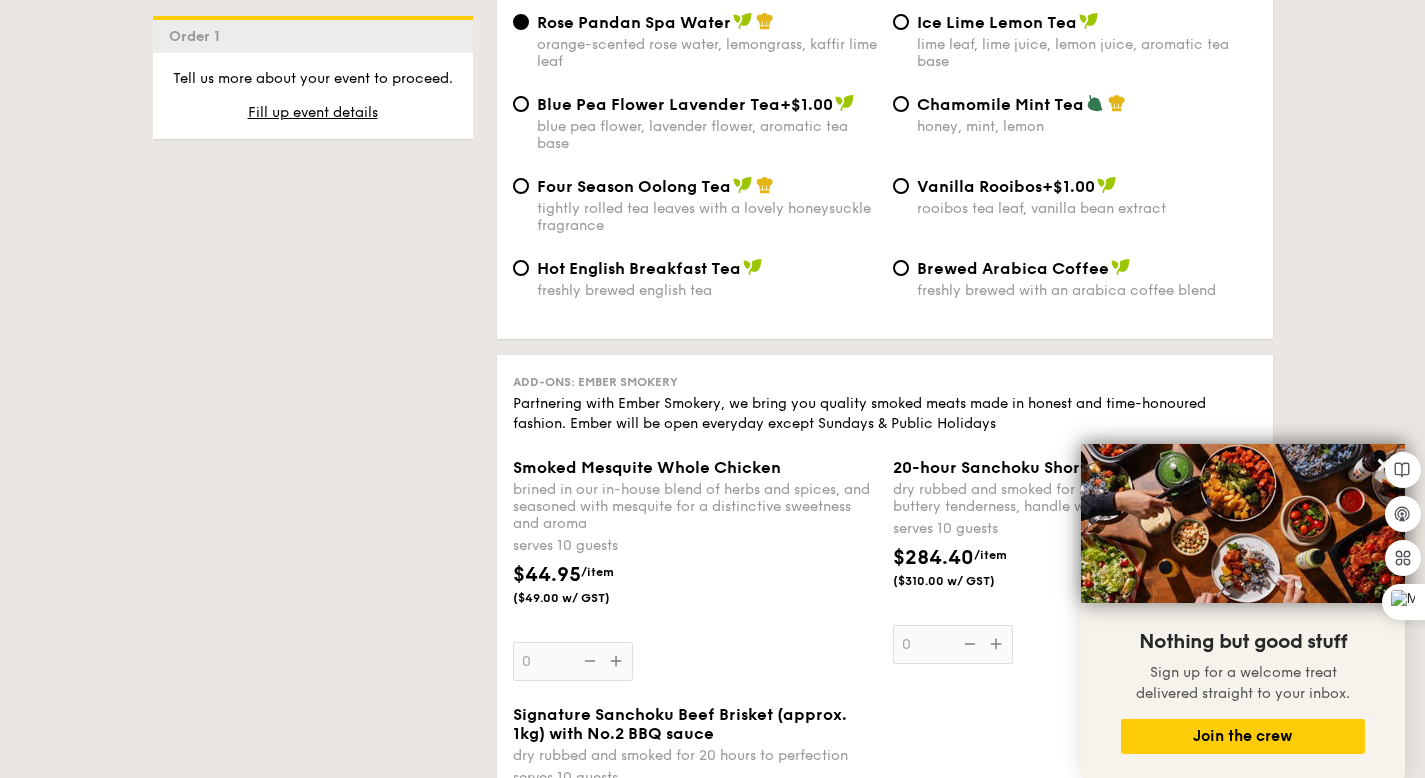 click on "Ice Lime Lemon Tea" at bounding box center [997, 22] 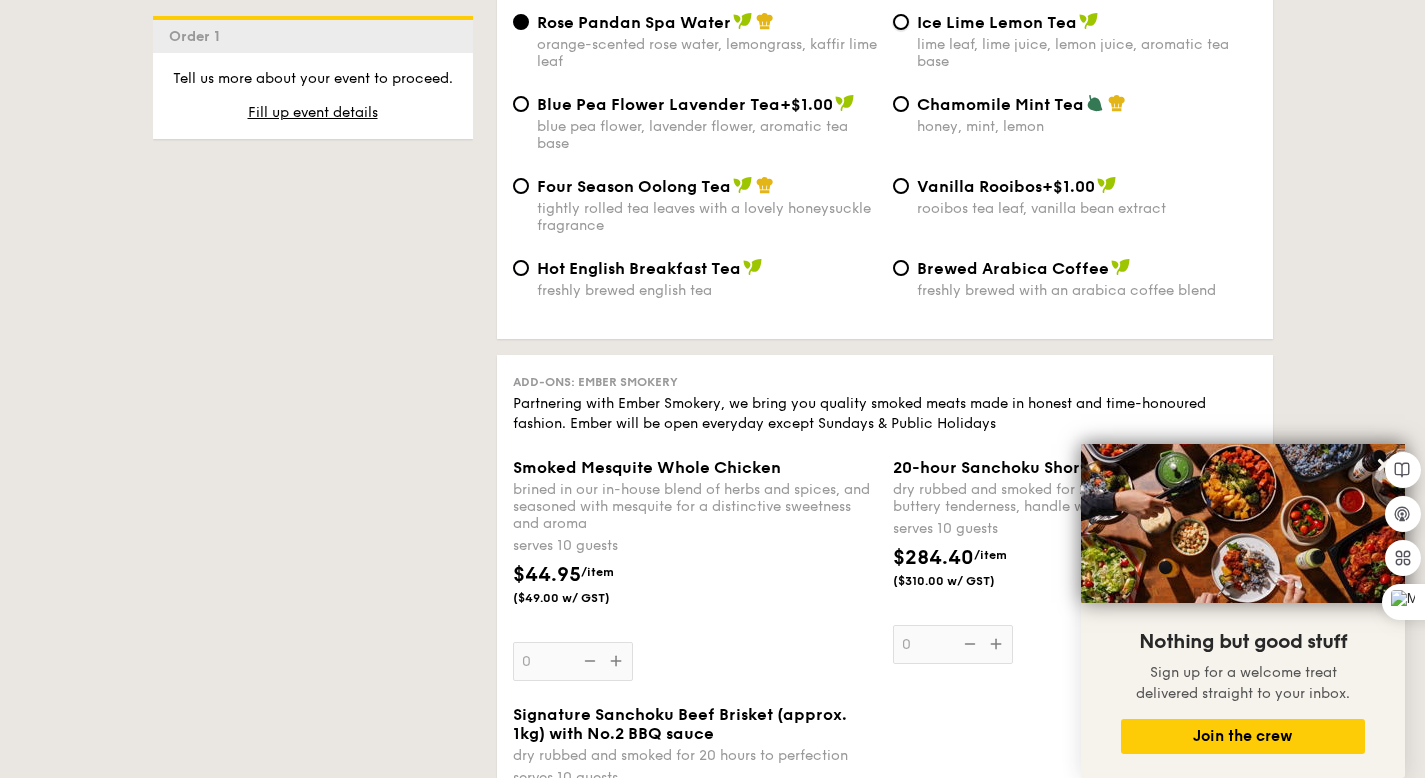 click on "Ice Lime Lemon Tea lime leaf, lime juice, lemon juice, aromatic tea base" at bounding box center (901, 22) 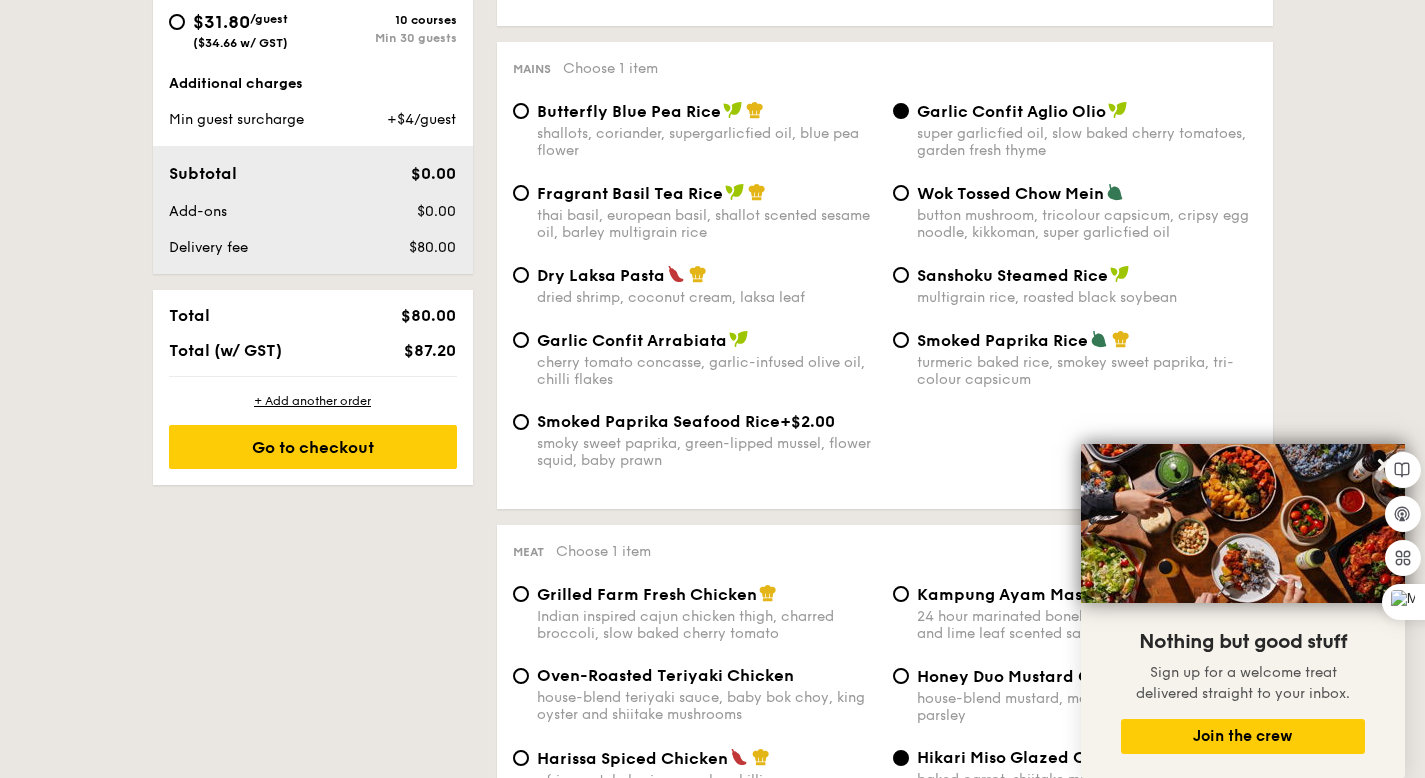 scroll, scrollTop: 618, scrollLeft: 0, axis: vertical 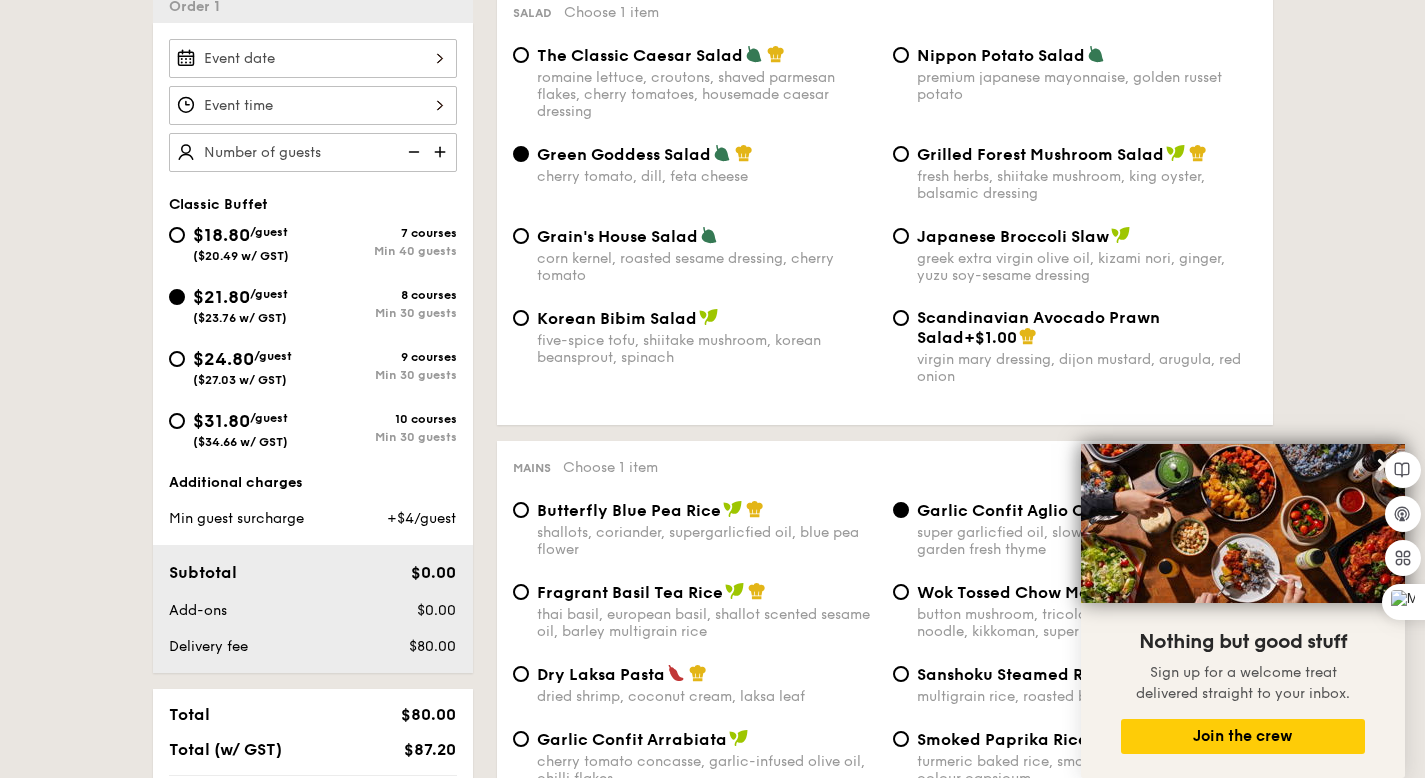 click at bounding box center [313, 58] 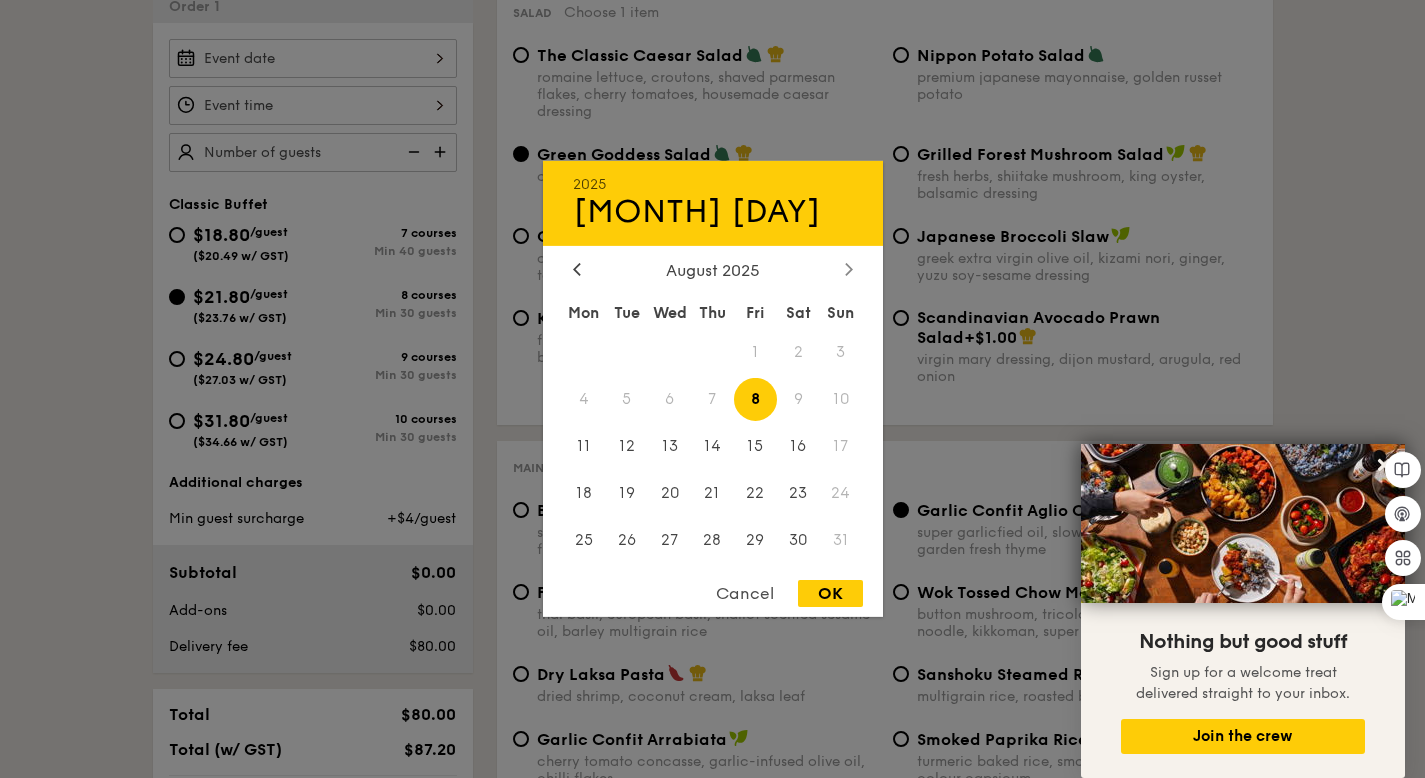 click at bounding box center (849, 270) 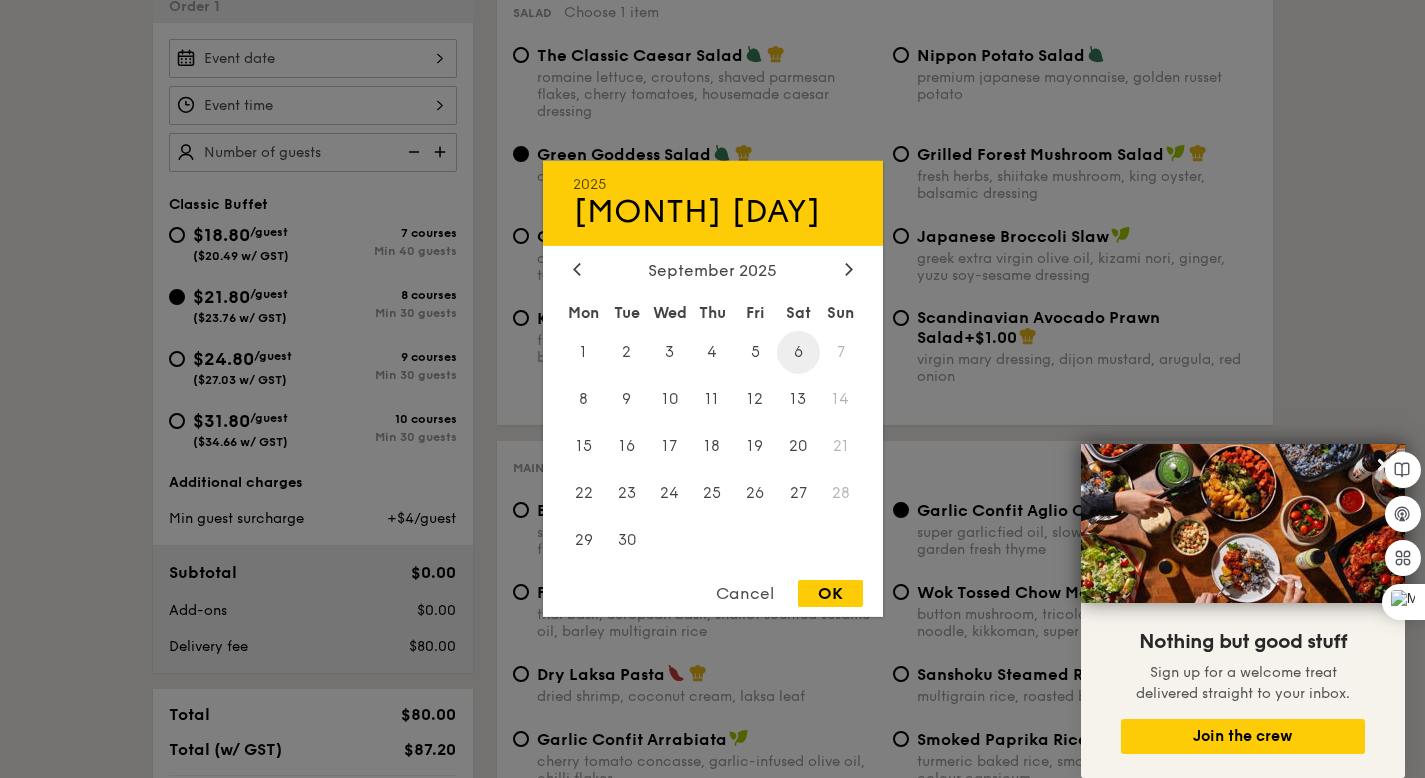 click on "6" at bounding box center (798, 352) 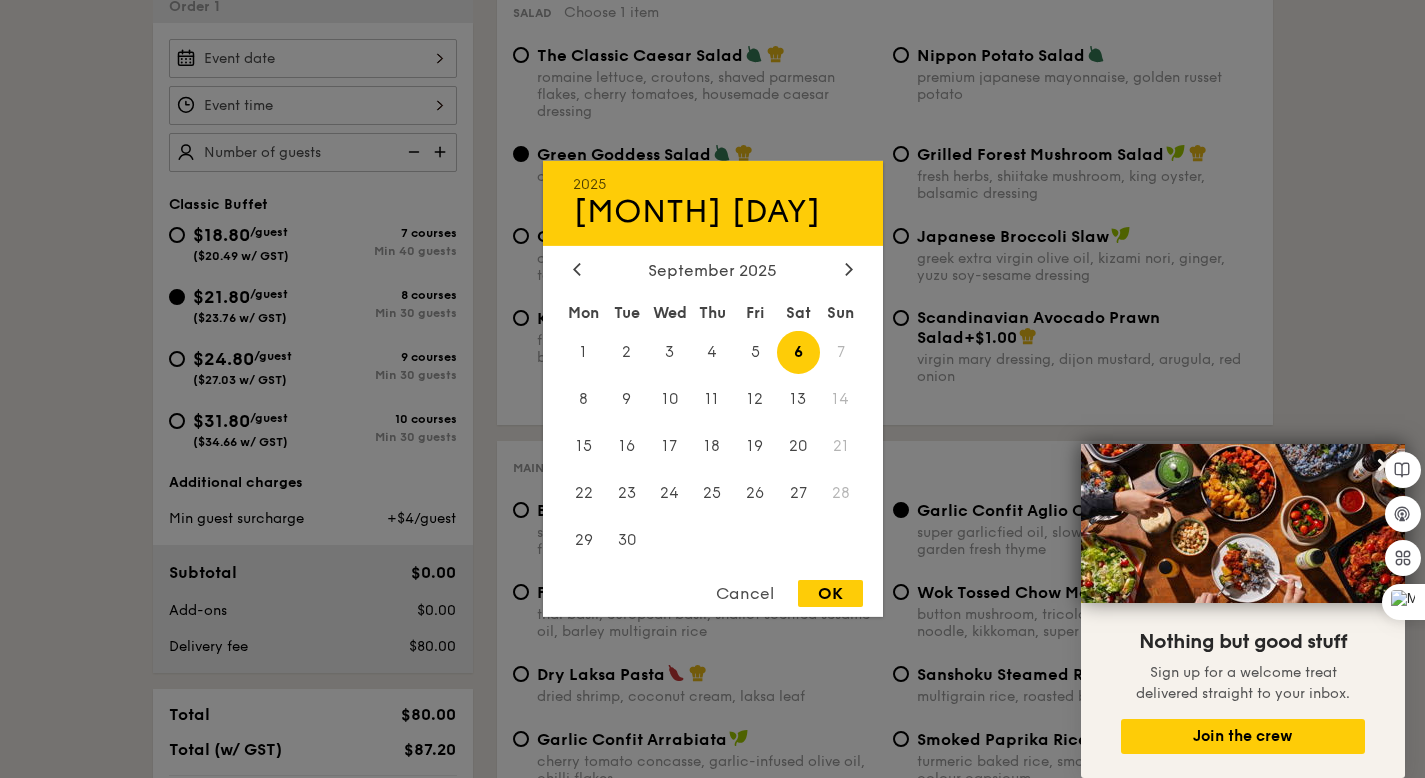 click on "OK" at bounding box center [830, 593] 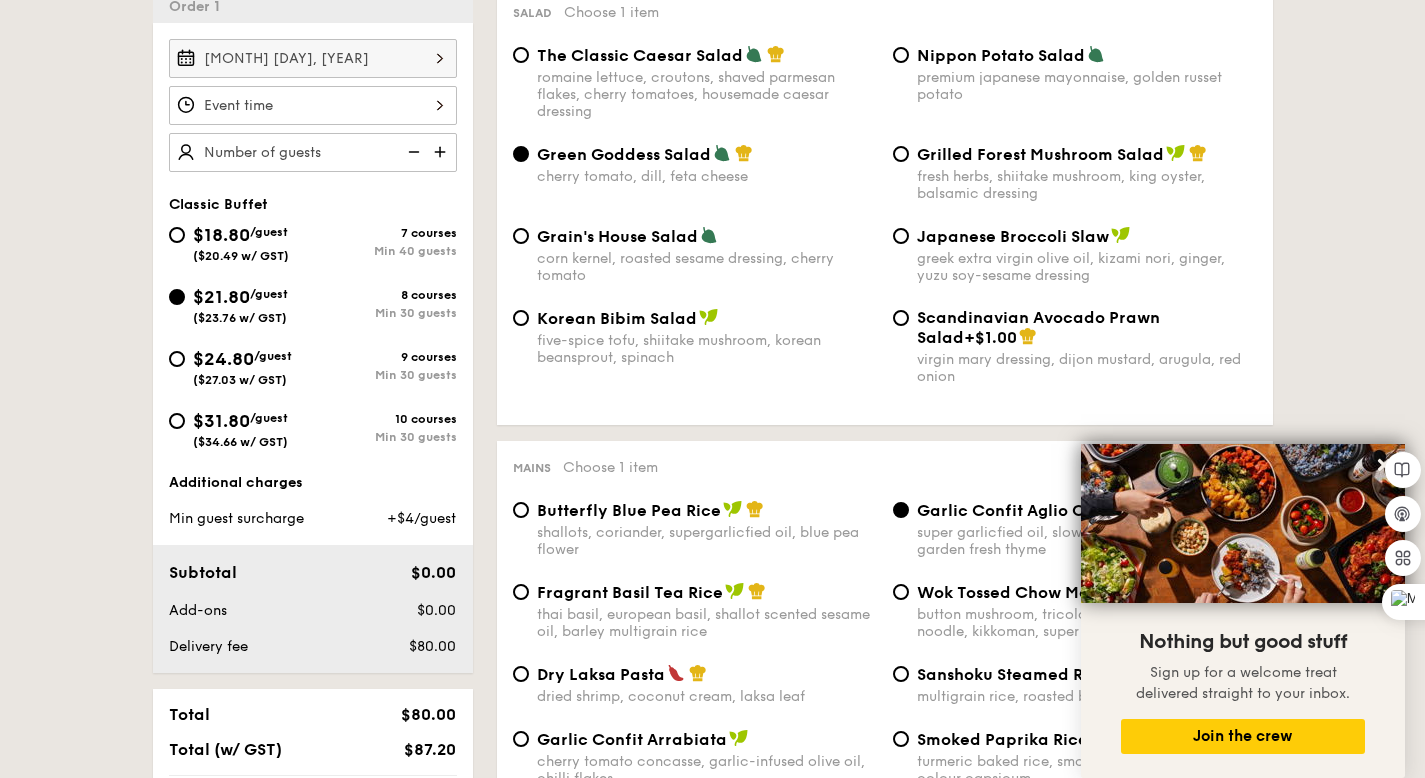 click at bounding box center [313, 105] 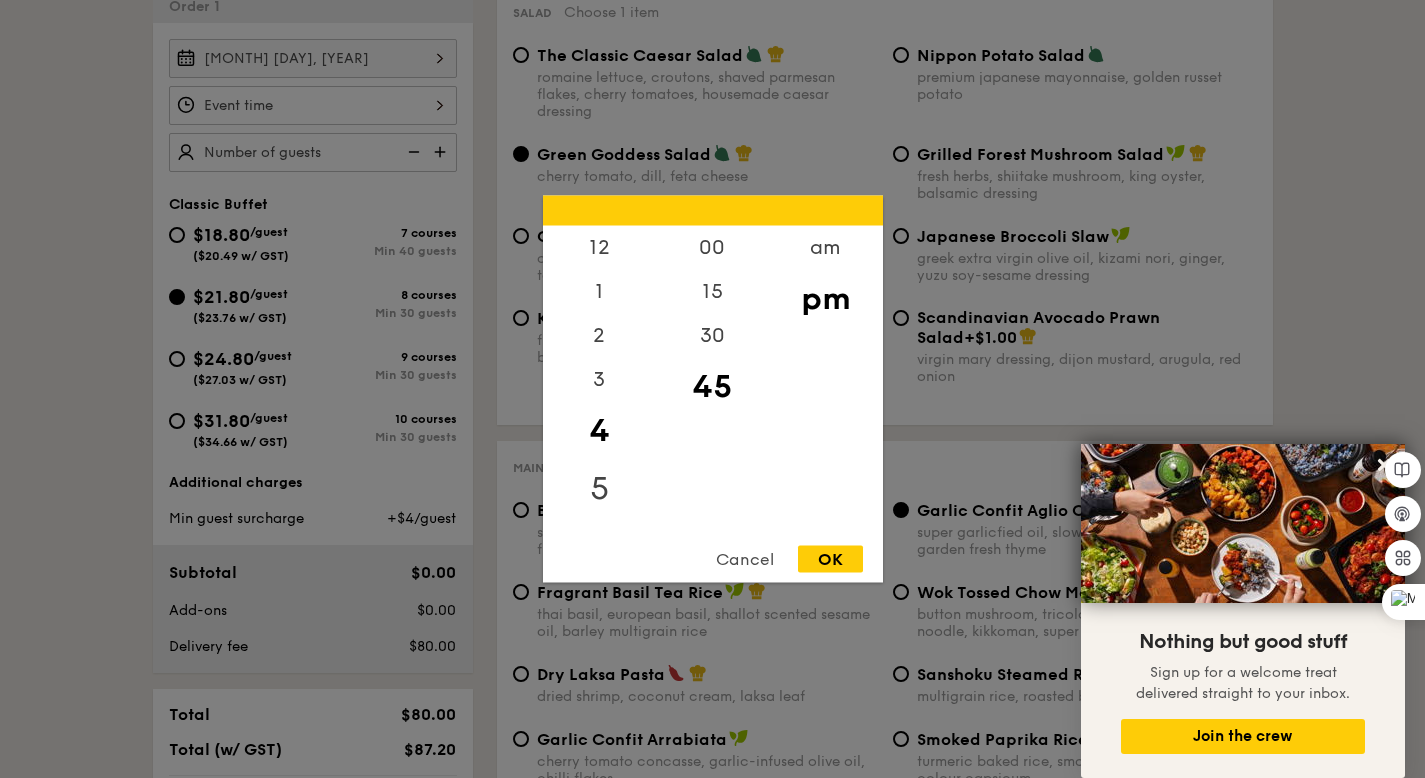 click on "5" at bounding box center [599, 489] 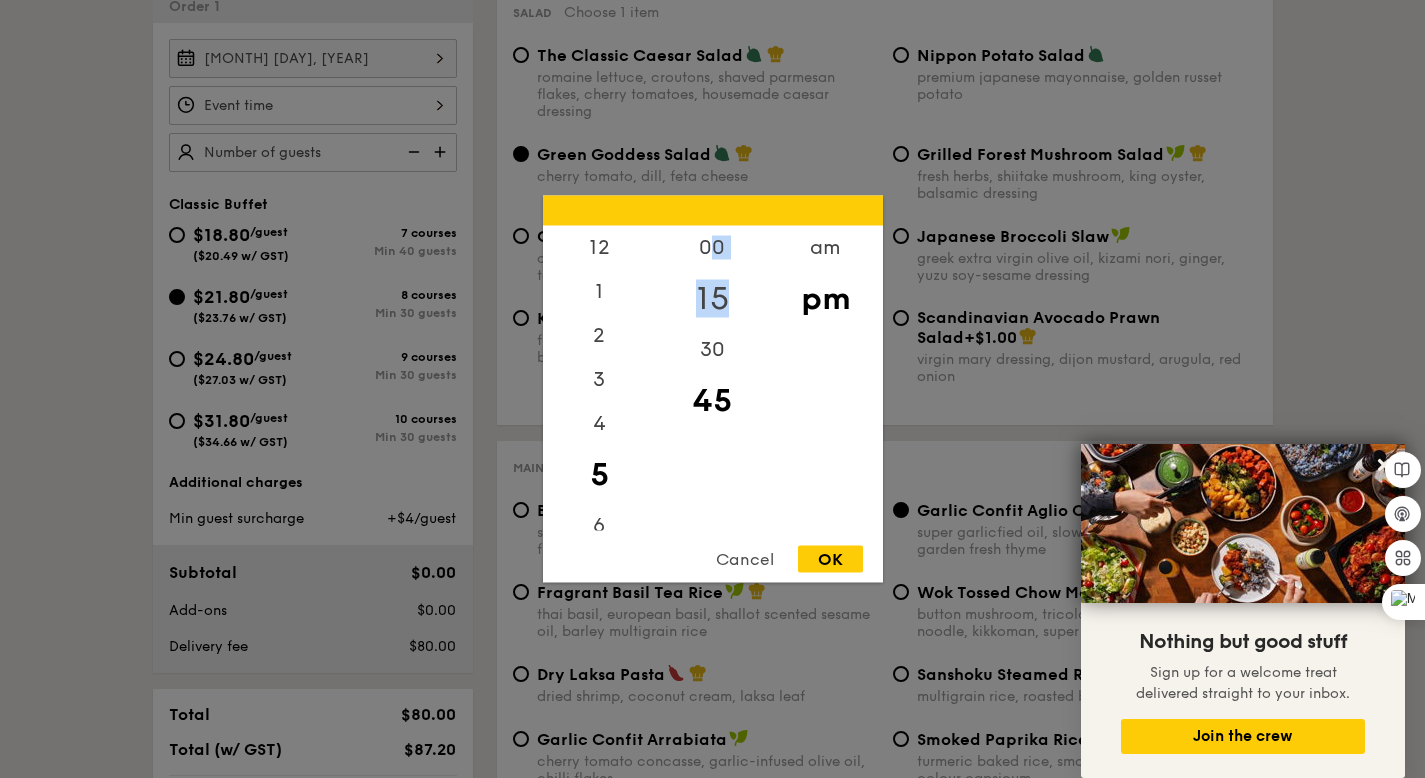 drag, startPoint x: 706, startPoint y: 265, endPoint x: 710, endPoint y: 326, distance: 61.13101 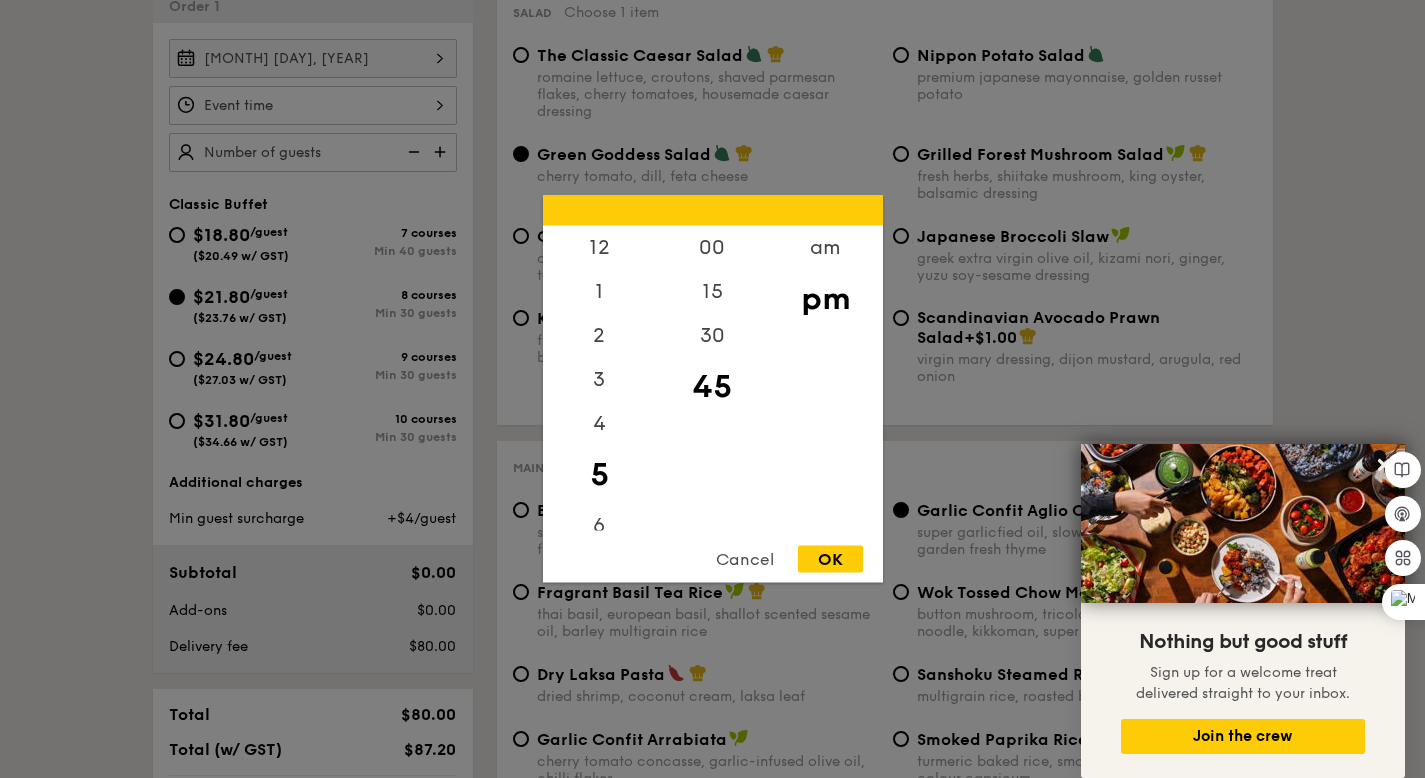 click on "45" at bounding box center (712, 387) 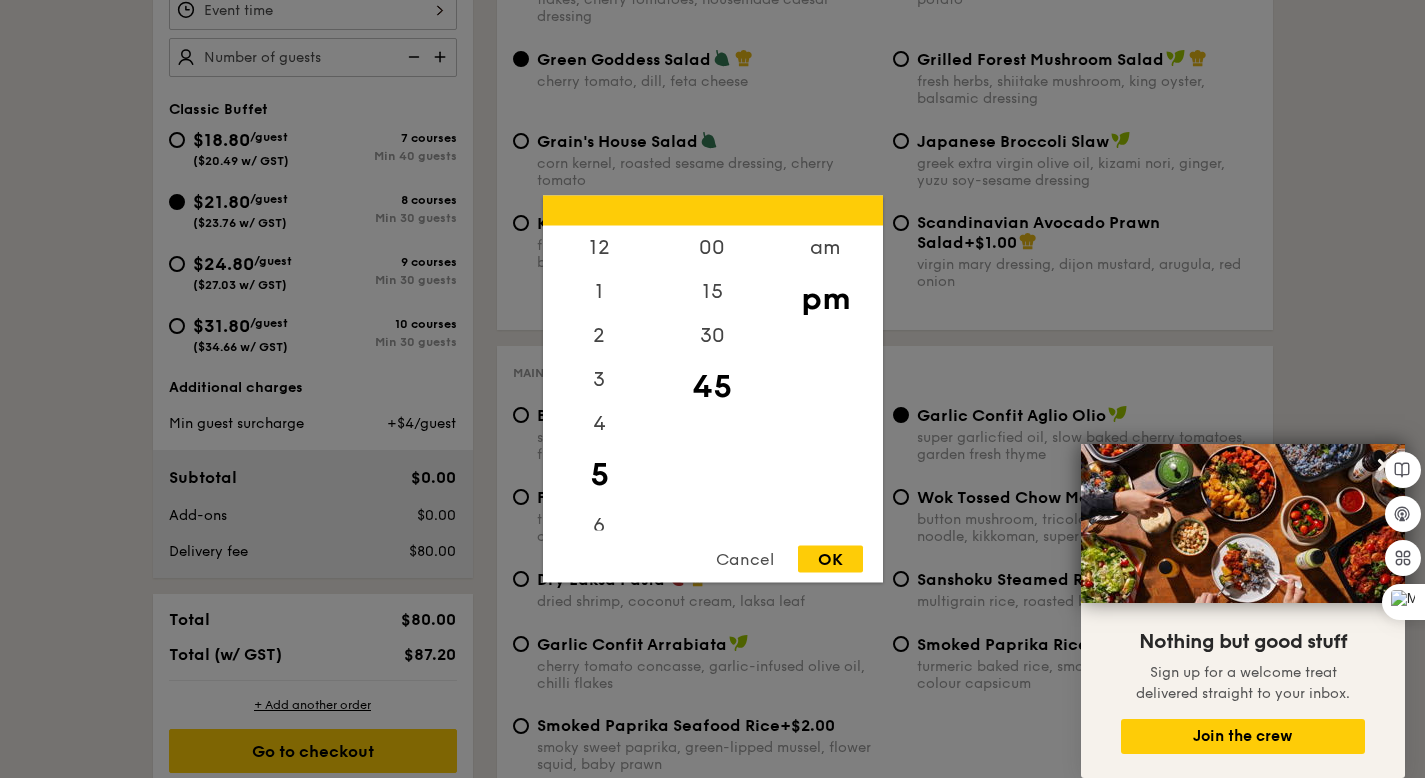 scroll, scrollTop: 717, scrollLeft: 0, axis: vertical 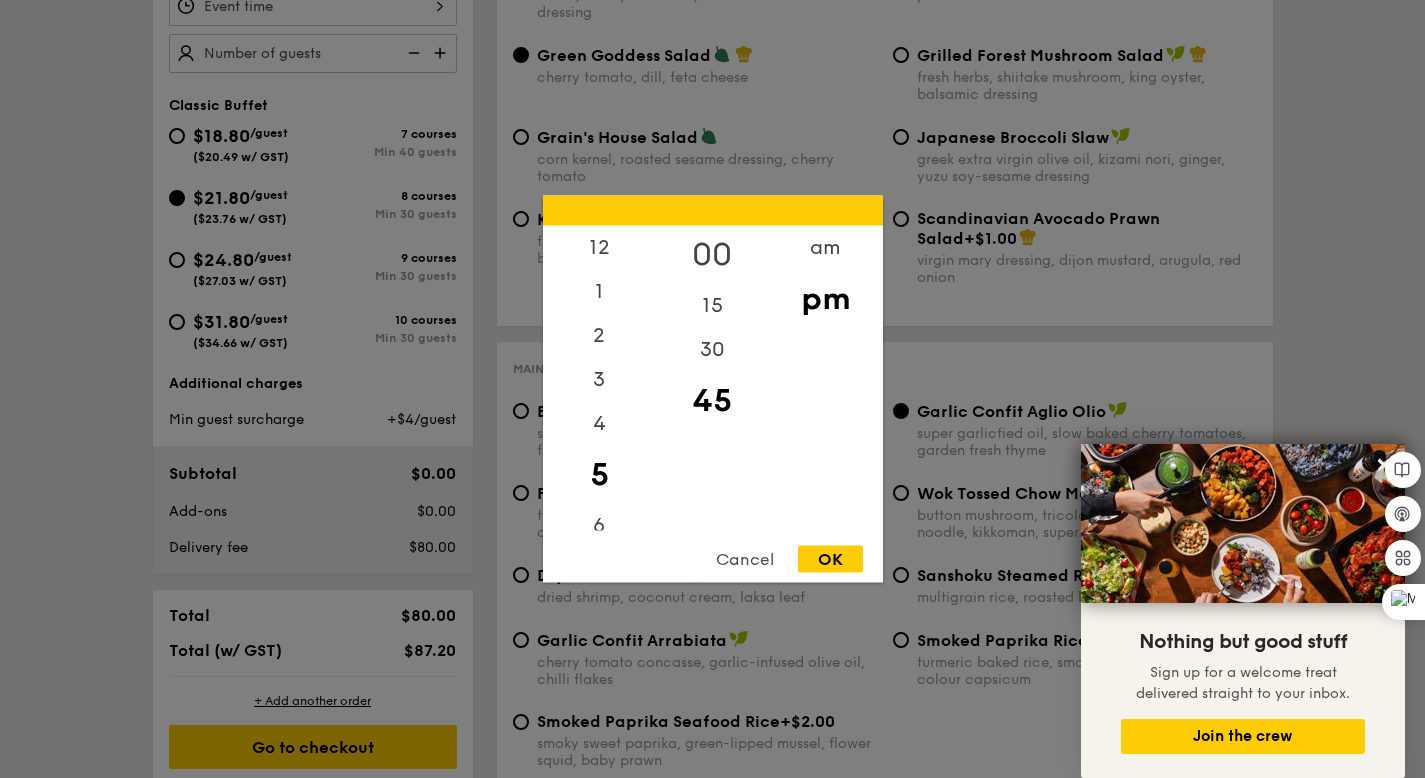 click on "00" at bounding box center [712, 255] 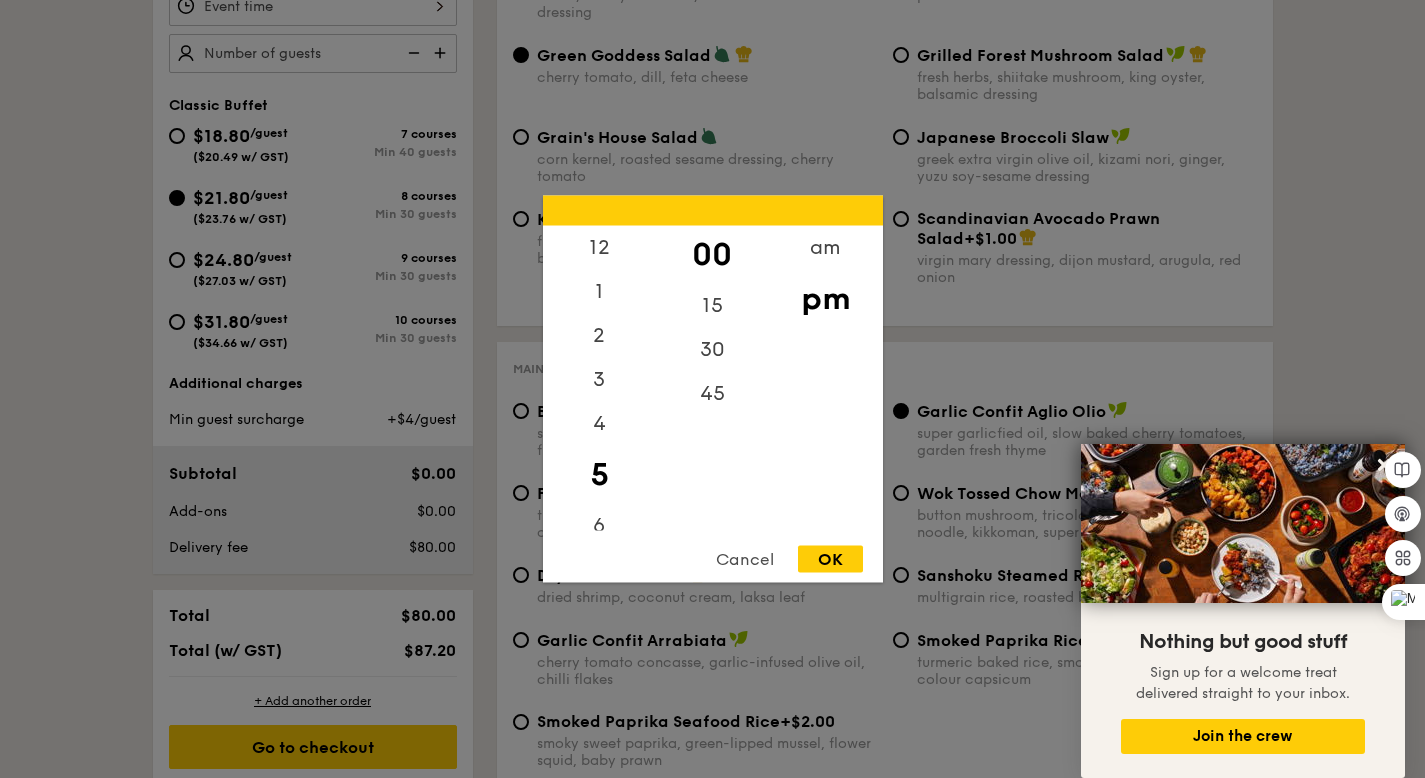 click on "OK" at bounding box center [830, 559] 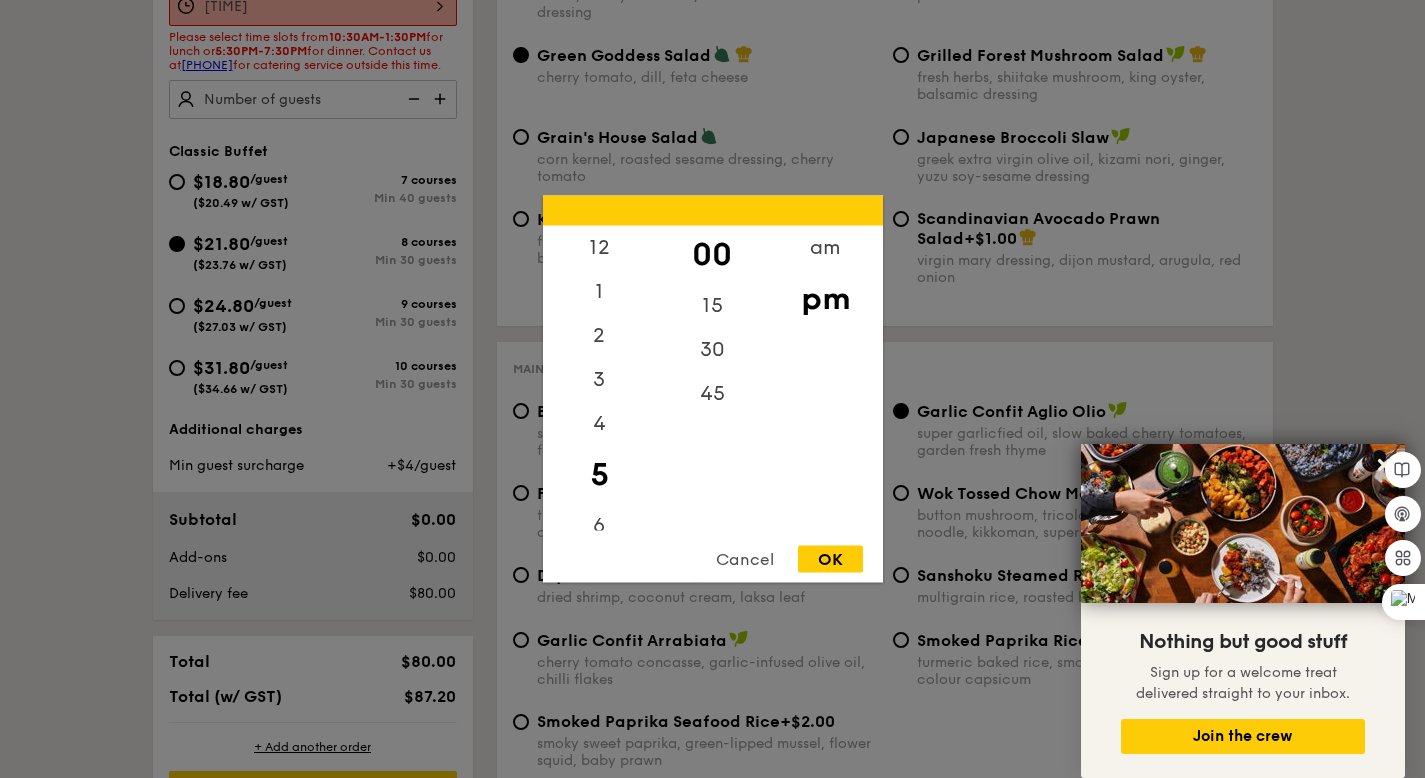 click on "[TIME]              12 1 2 3 4 5 6 7 8 9 10 11   00 15 30 45   am   pm   Cancel   OK" at bounding box center [313, 6] 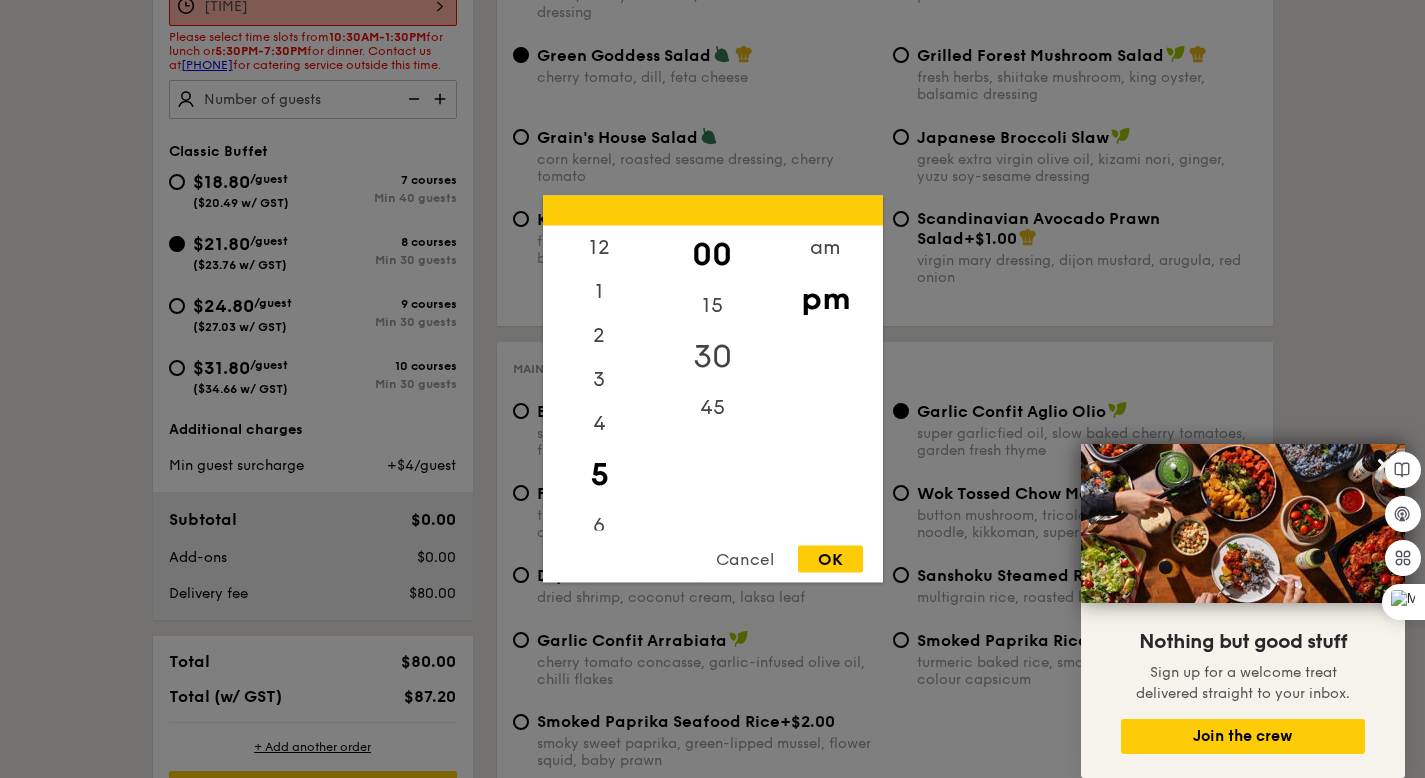 click on "30" at bounding box center [712, 357] 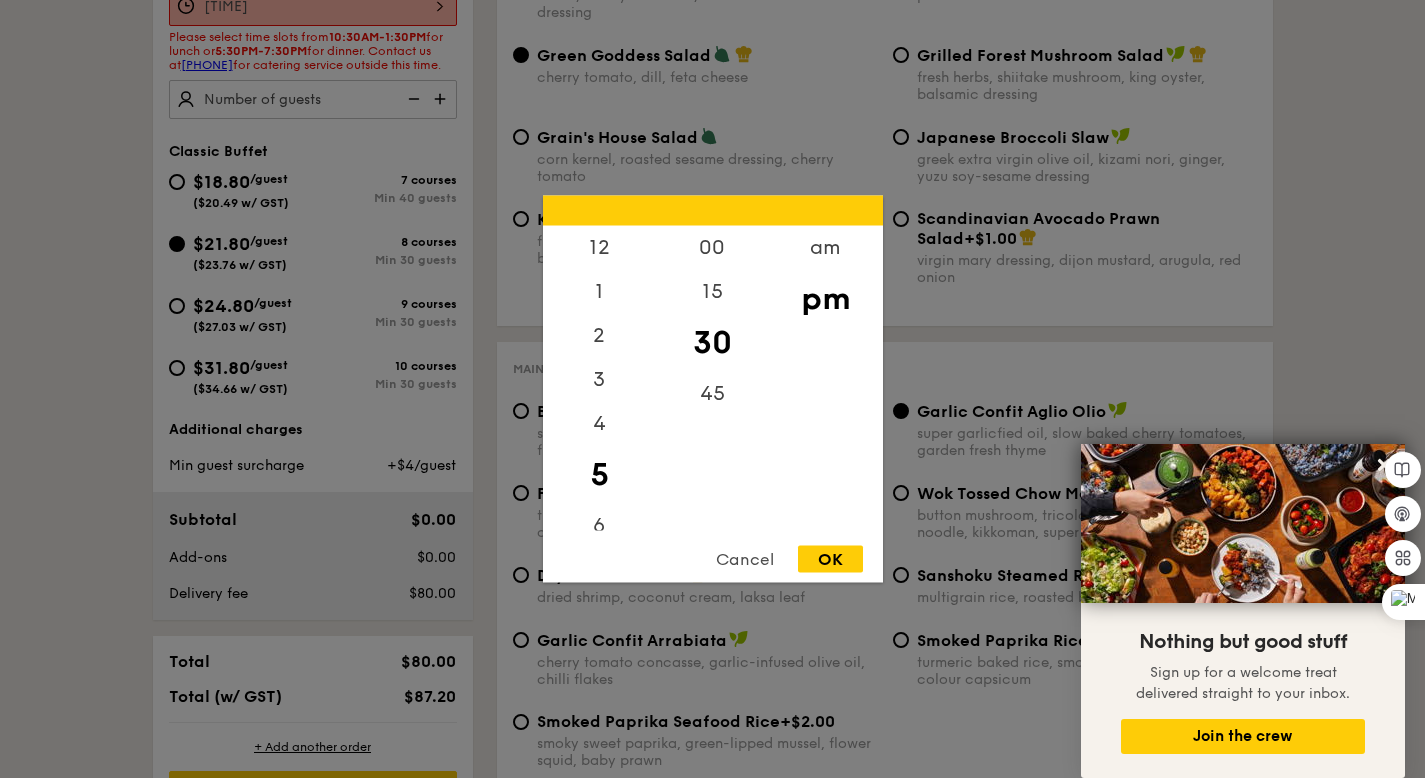 click on "OK" at bounding box center [830, 559] 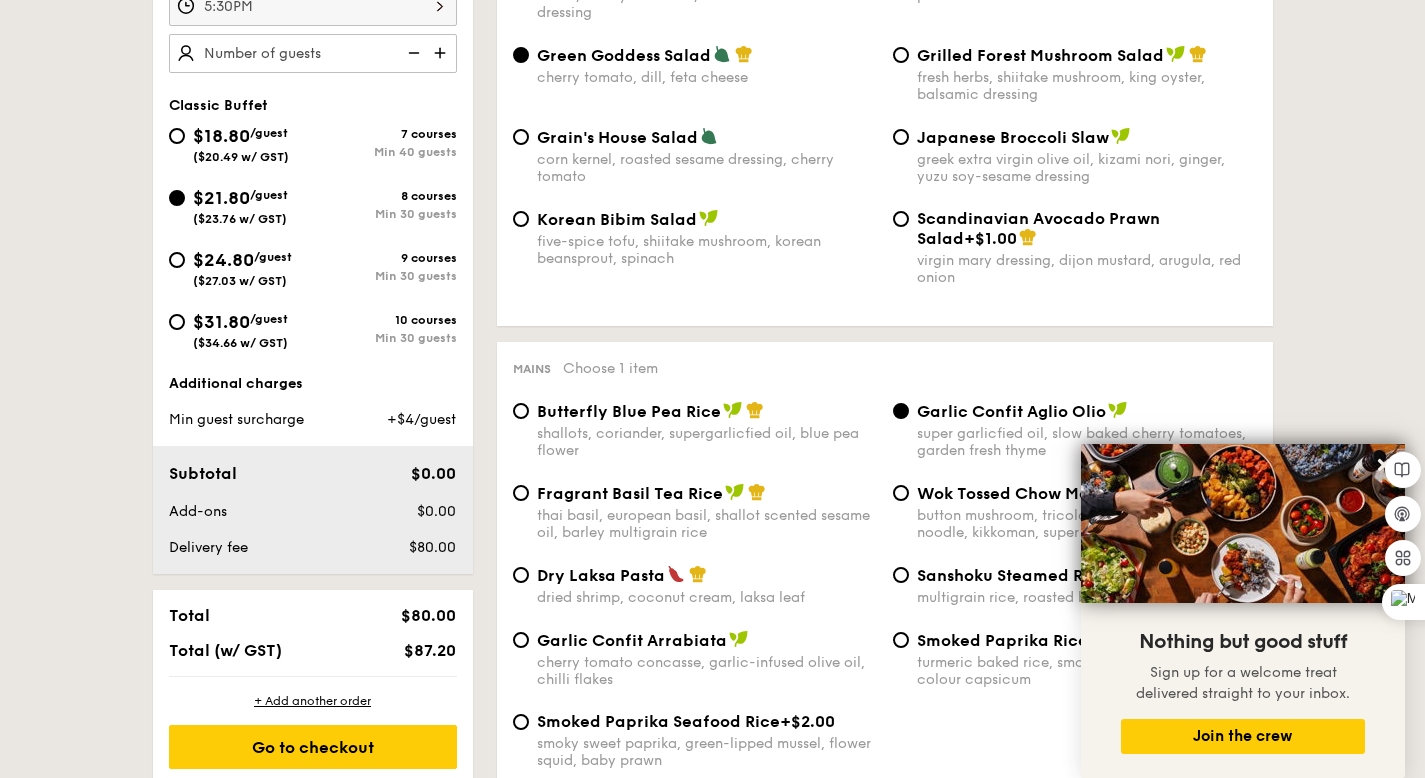 click at bounding box center (442, 53) 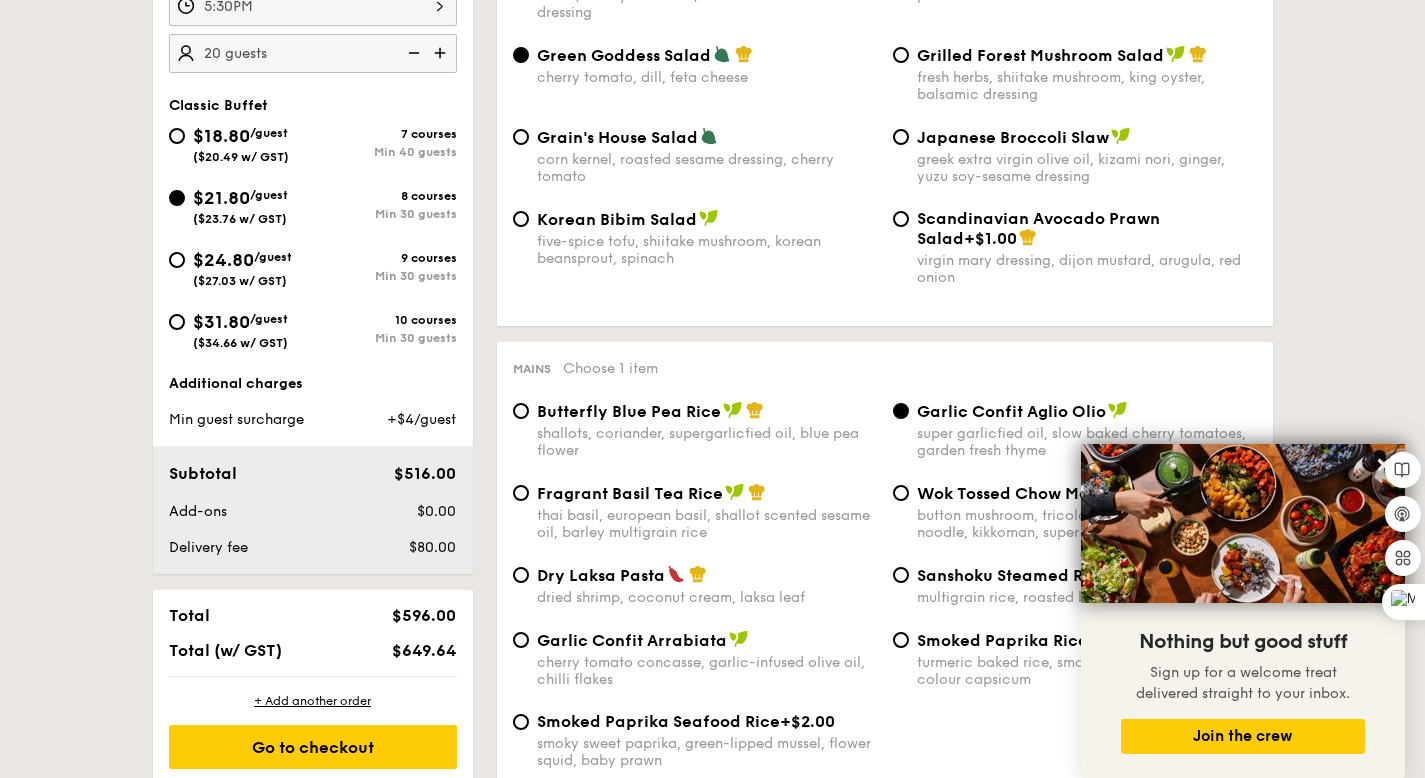 click at bounding box center (442, 53) 